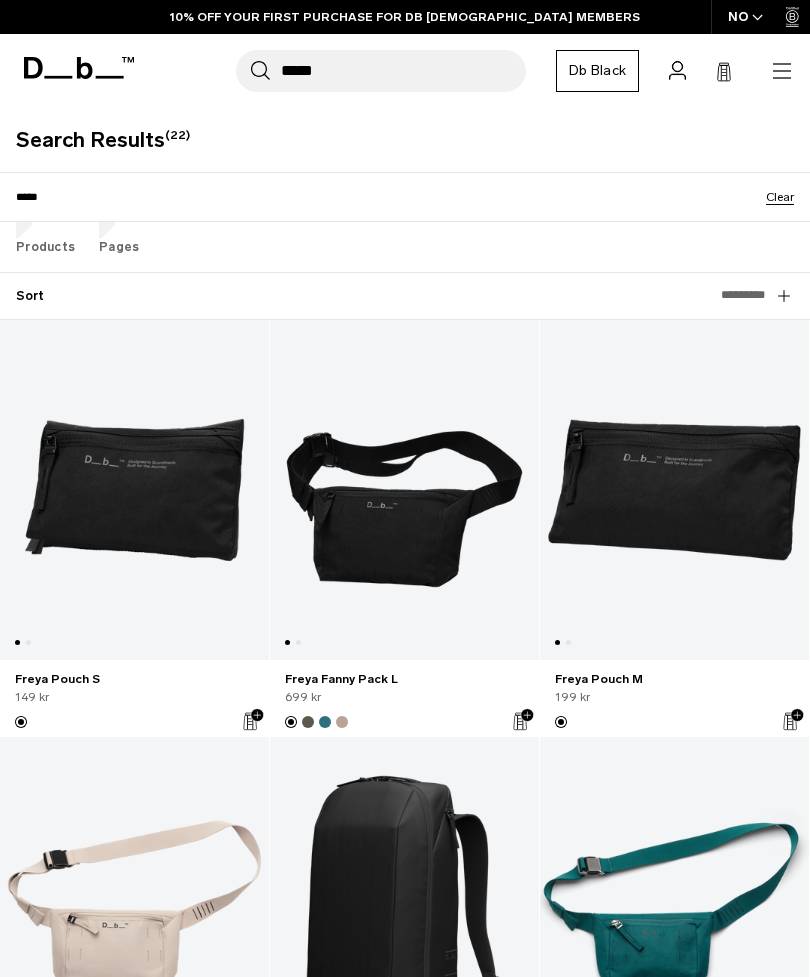 scroll, scrollTop: 0, scrollLeft: 0, axis: both 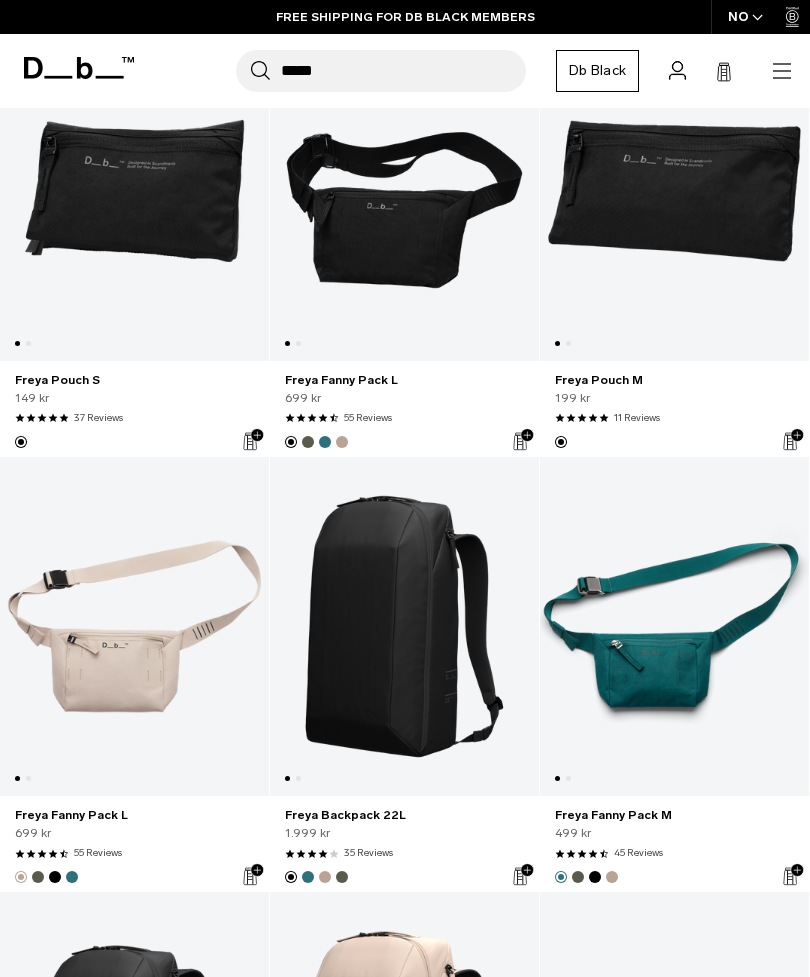 click at bounding box center (404, 627) 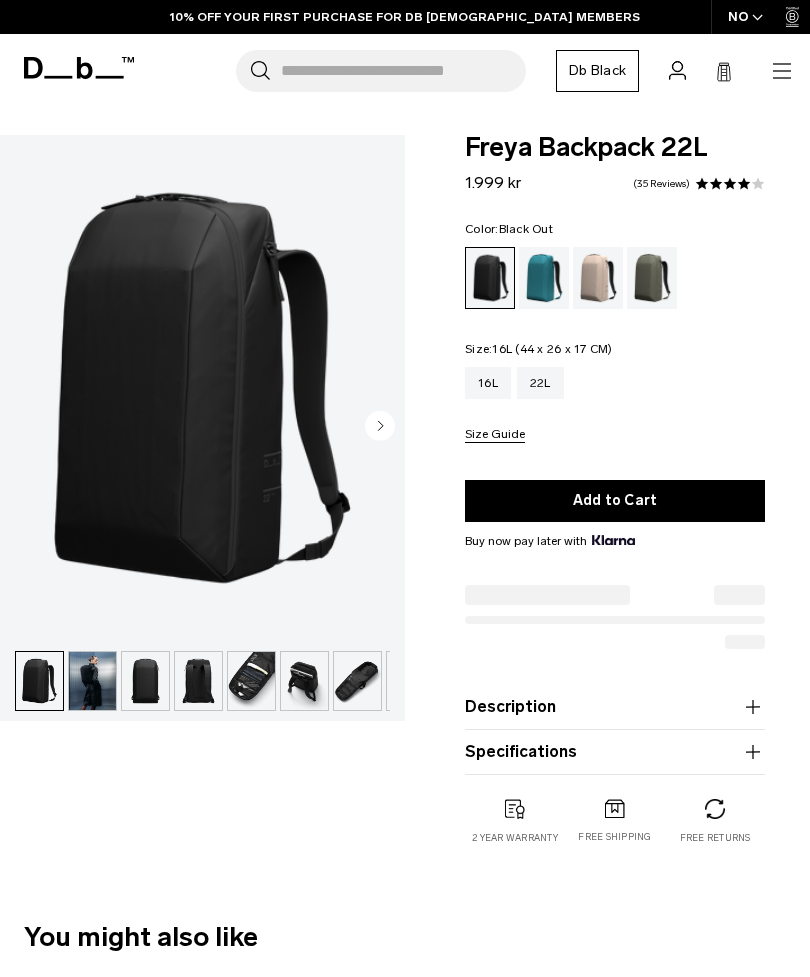 scroll, scrollTop: 0, scrollLeft: 0, axis: both 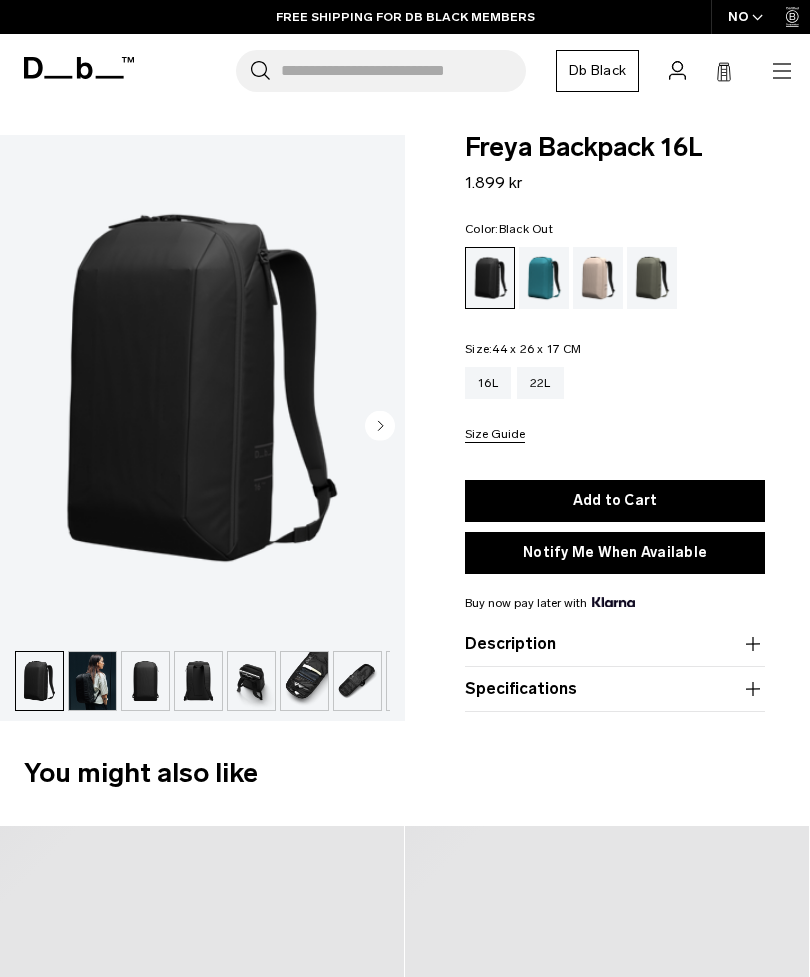 click at bounding box center [39, 681] 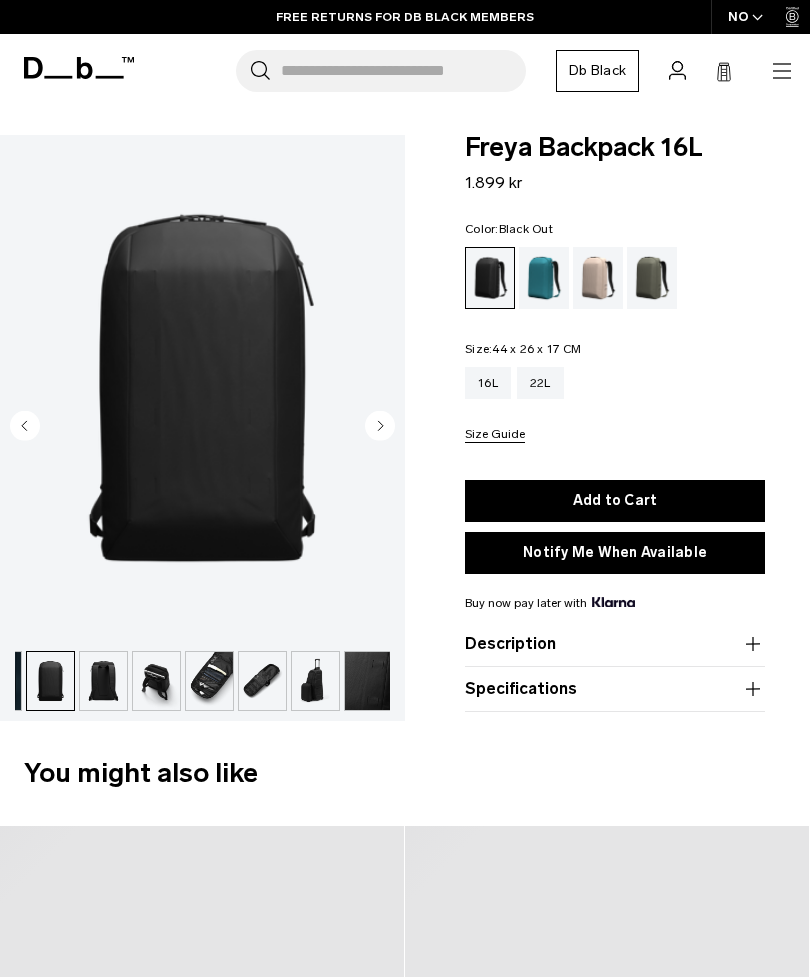 scroll, scrollTop: 0, scrollLeft: 98, axis: horizontal 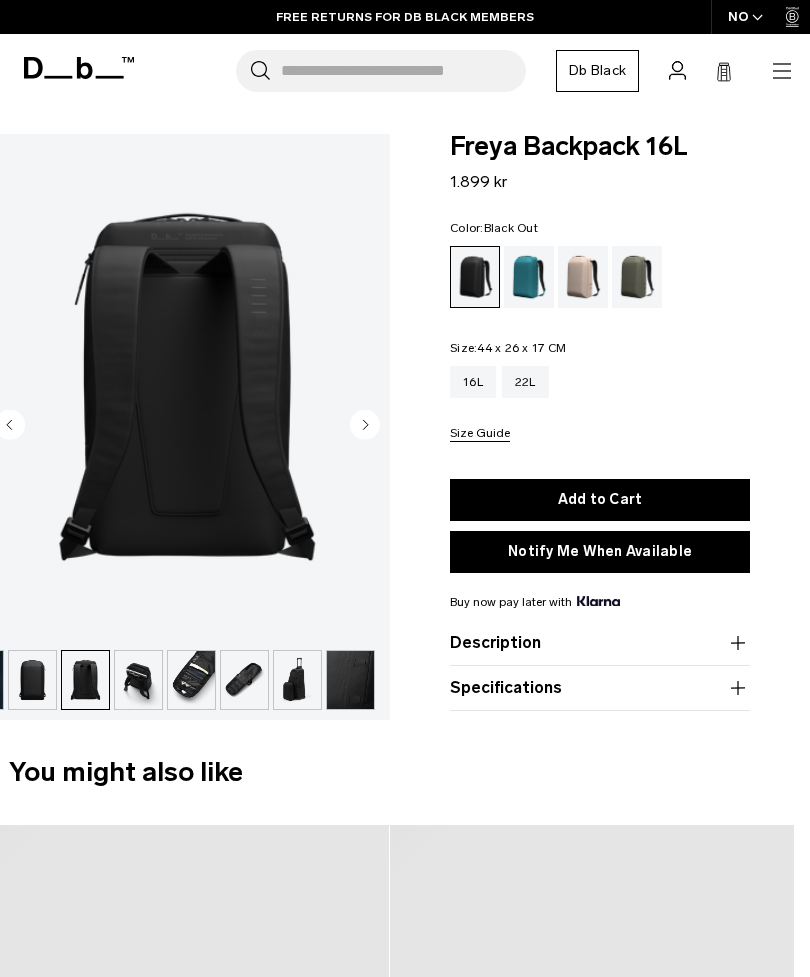 click at bounding box center (187, 387) 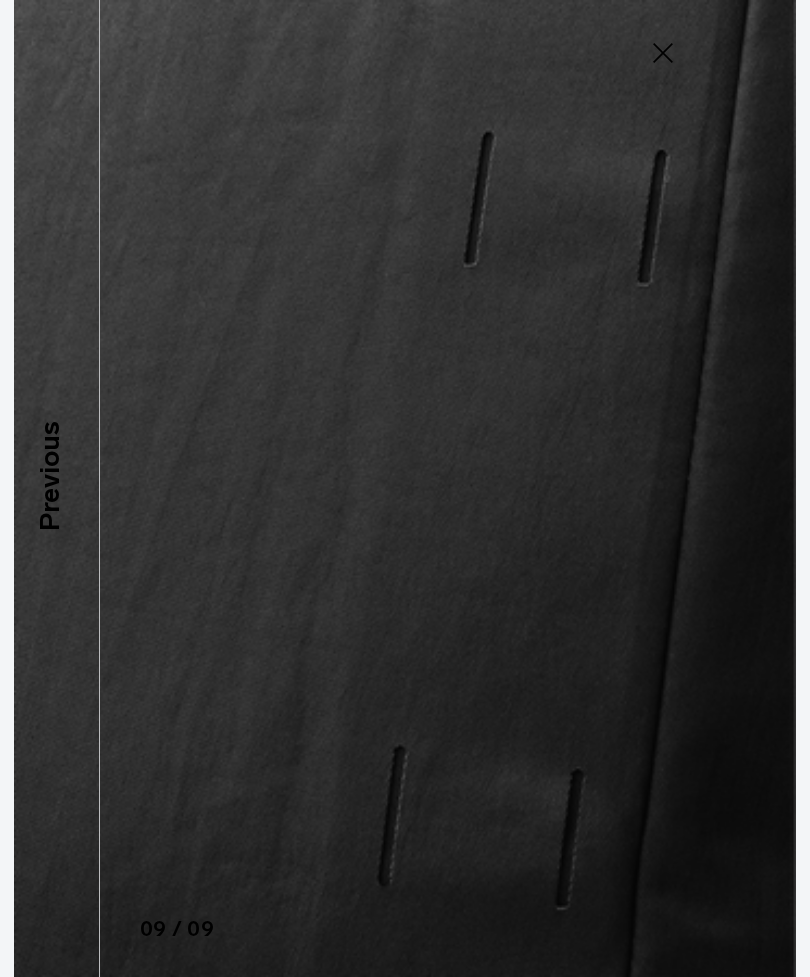 click 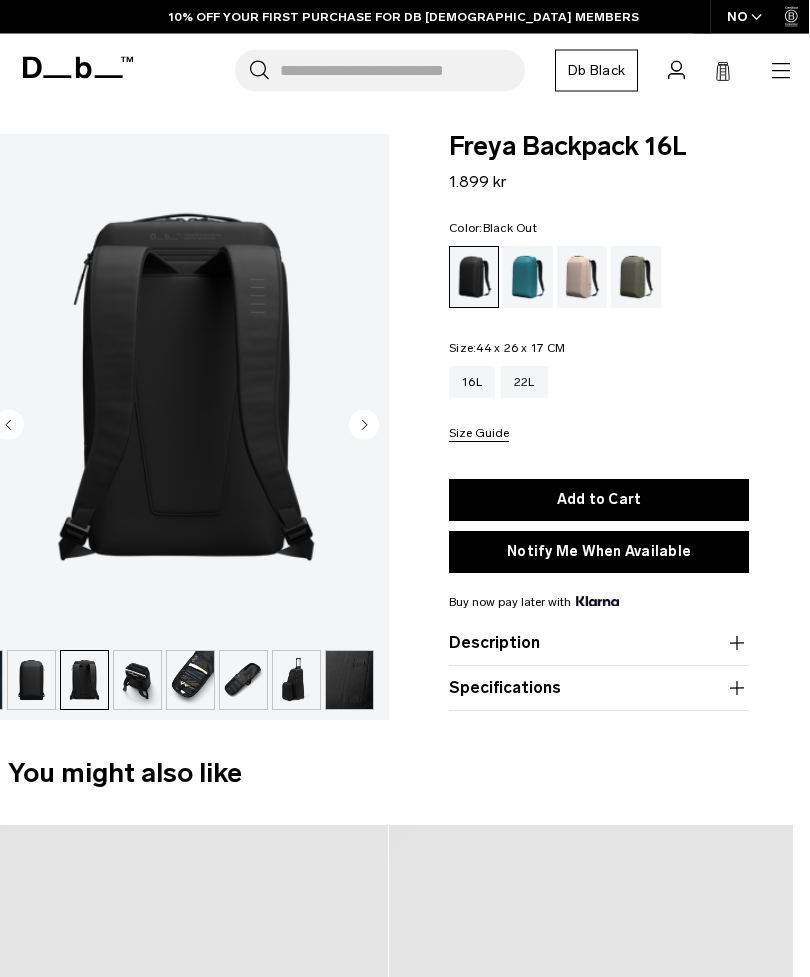 scroll, scrollTop: 1, scrollLeft: 15, axis: both 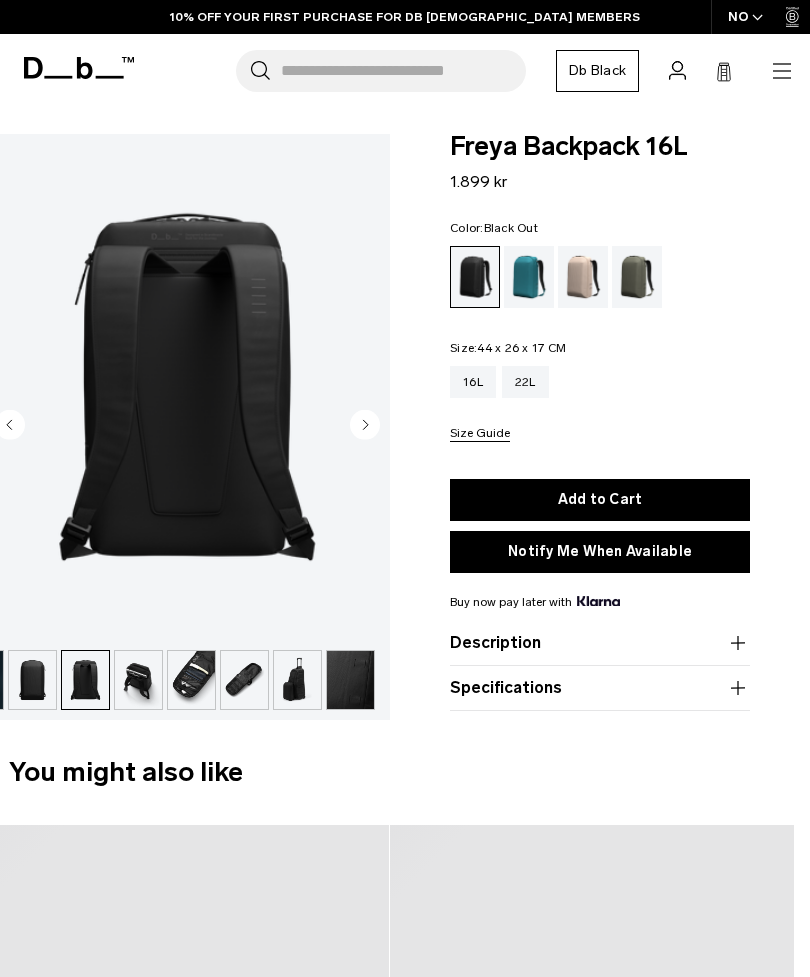 click at bounding box center [529, 277] 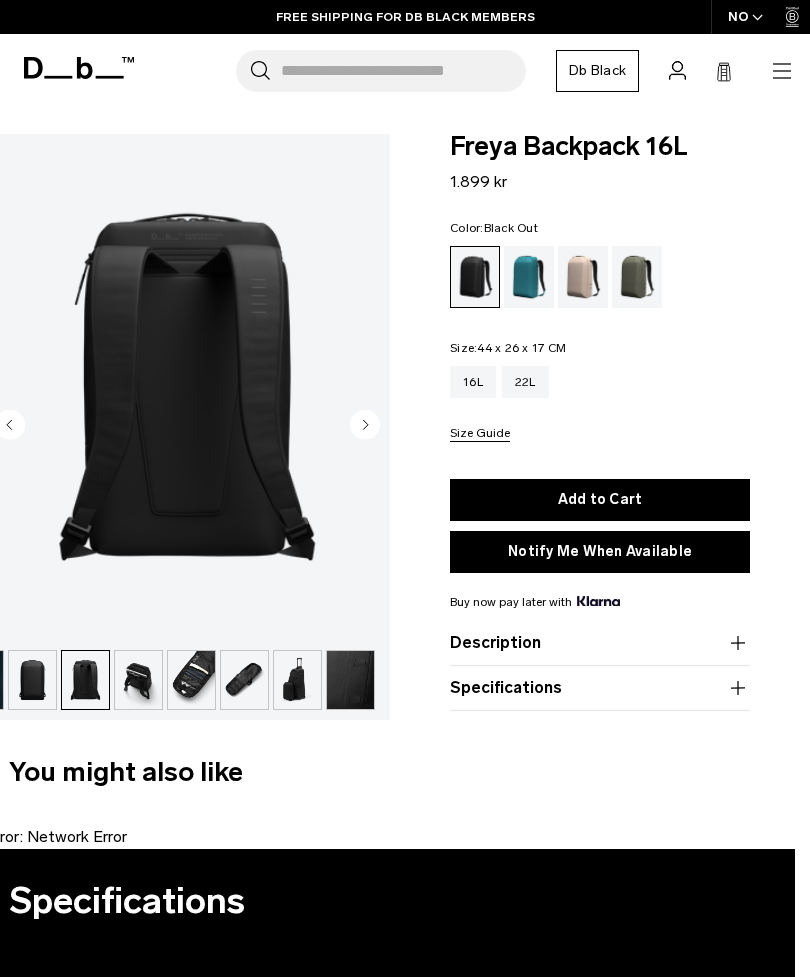 click at bounding box center [529, 277] 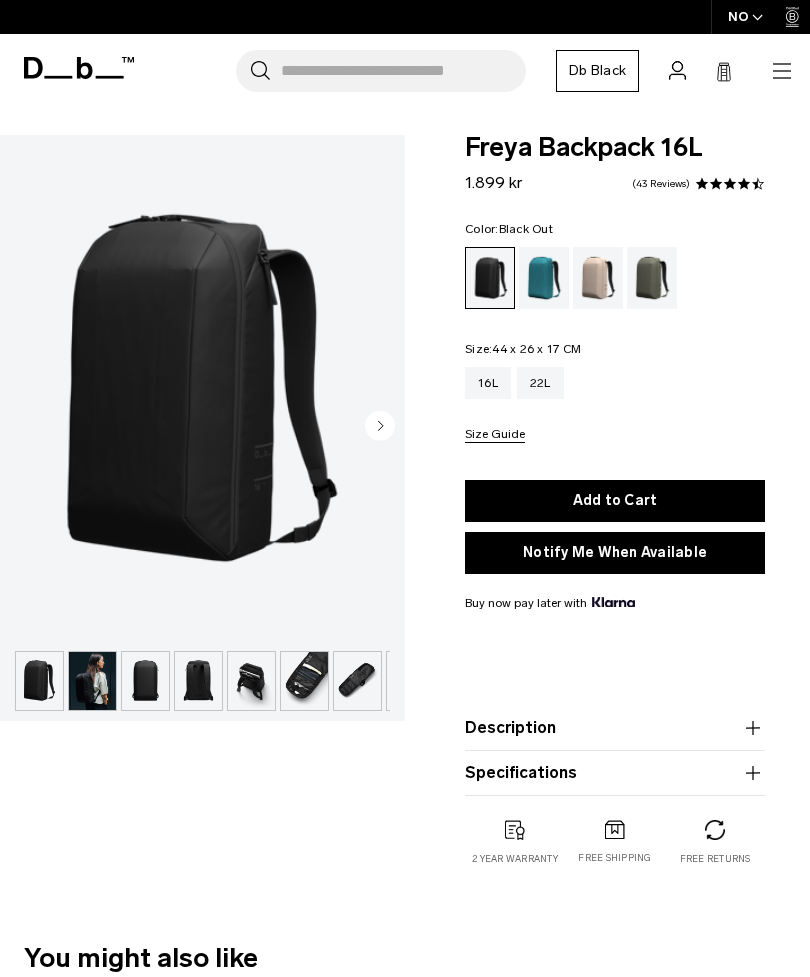 scroll, scrollTop: 0, scrollLeft: 0, axis: both 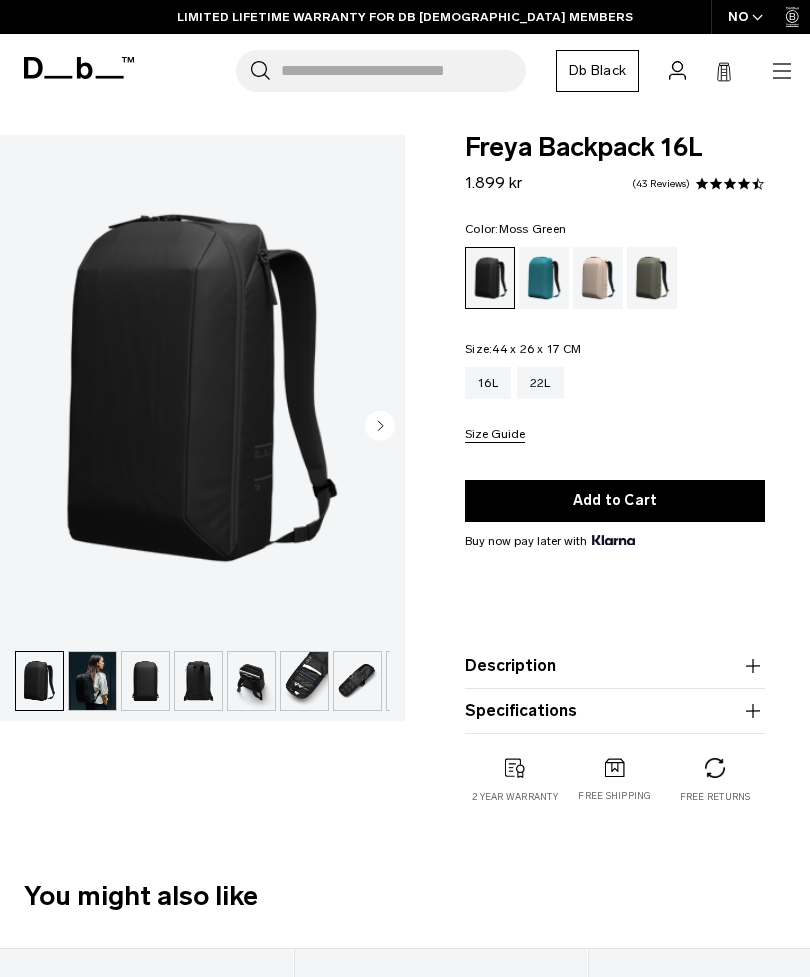 click at bounding box center [652, 278] 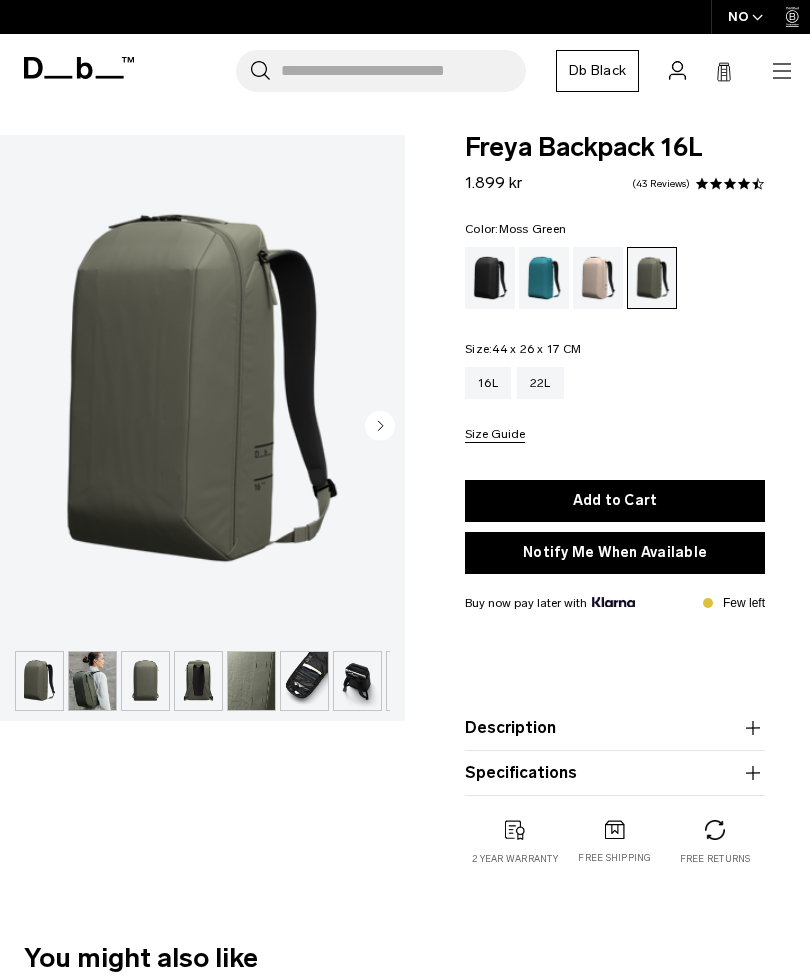 scroll, scrollTop: 0, scrollLeft: 0, axis: both 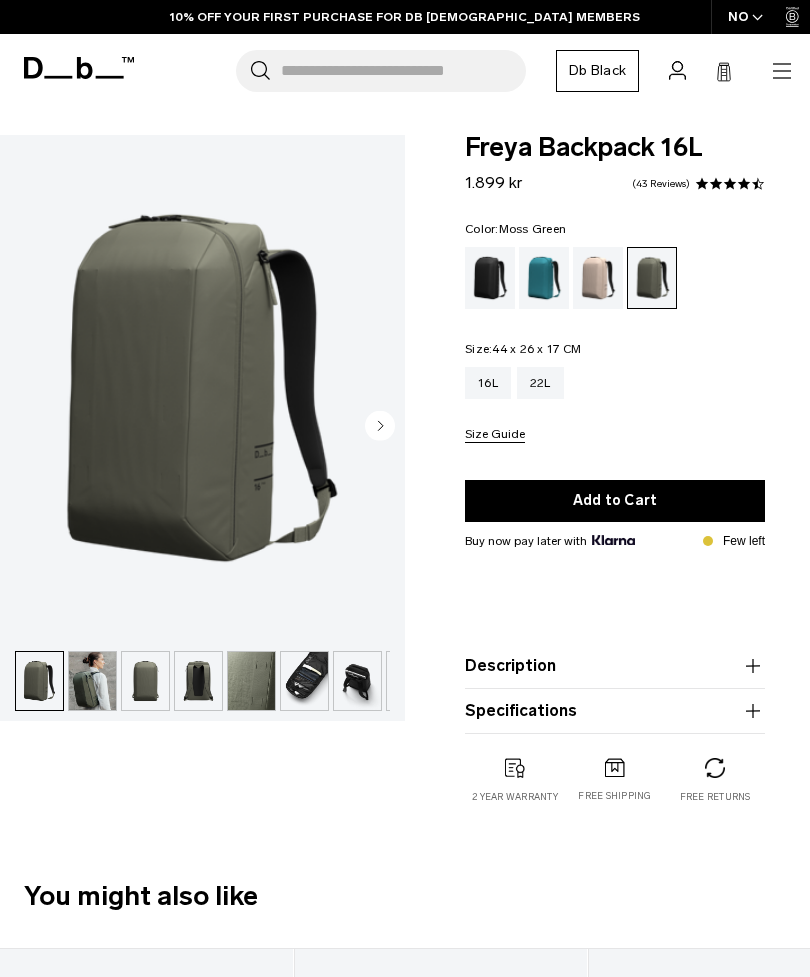 click at bounding box center [202, 388] 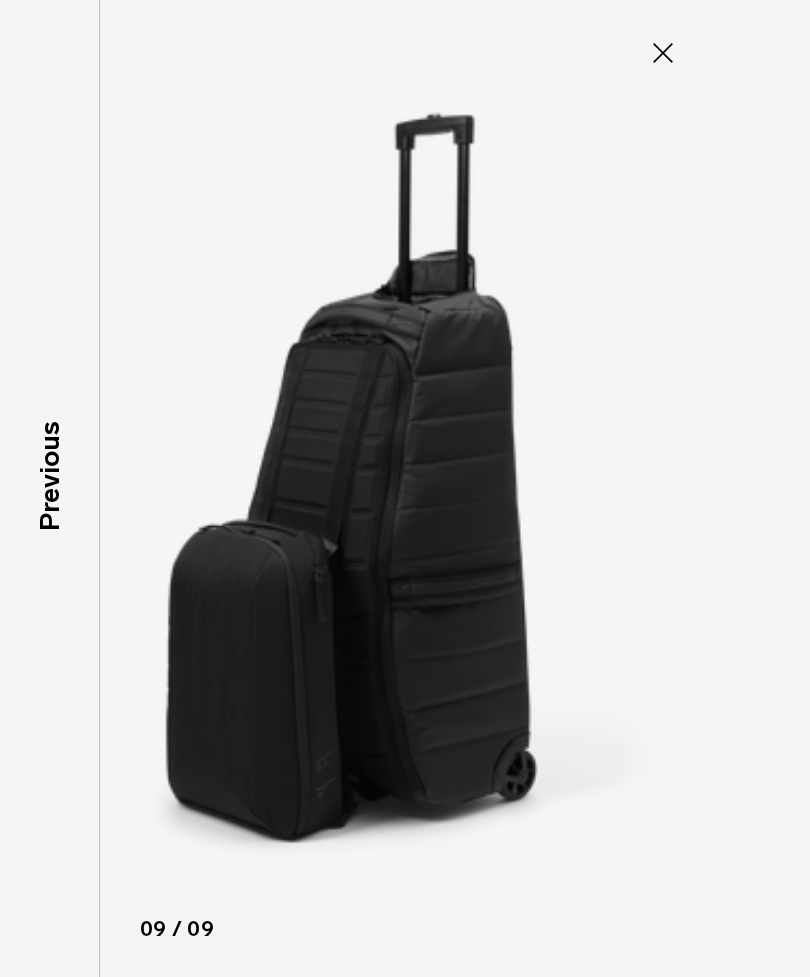 click 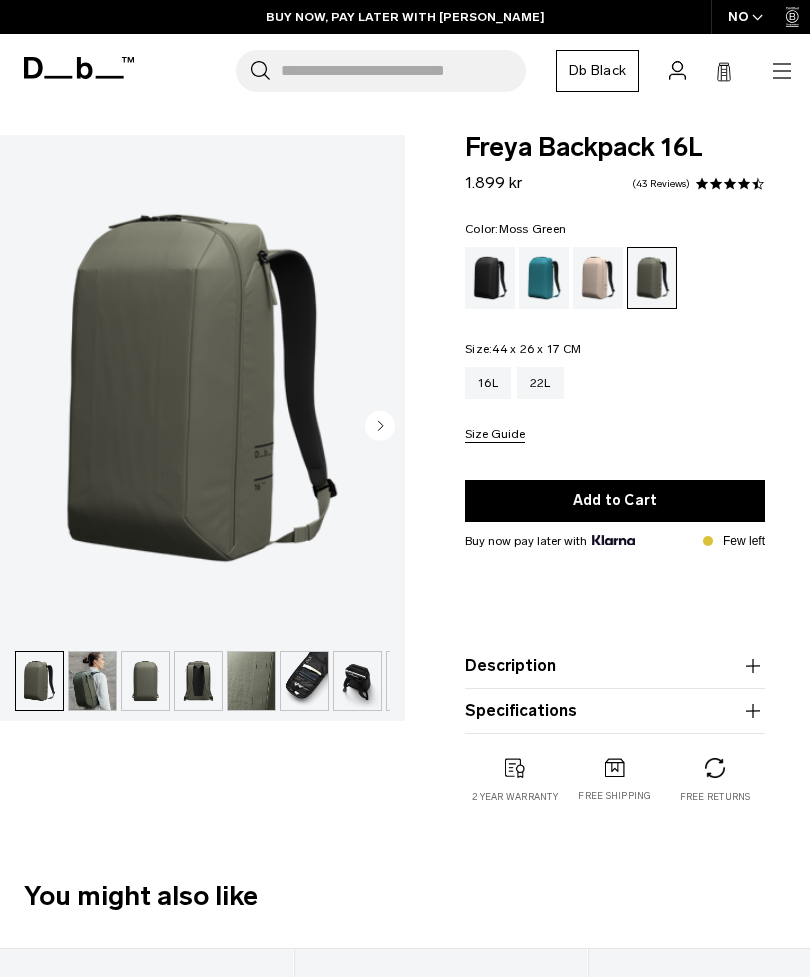 click on "Add to Cart" at bounding box center [615, 501] 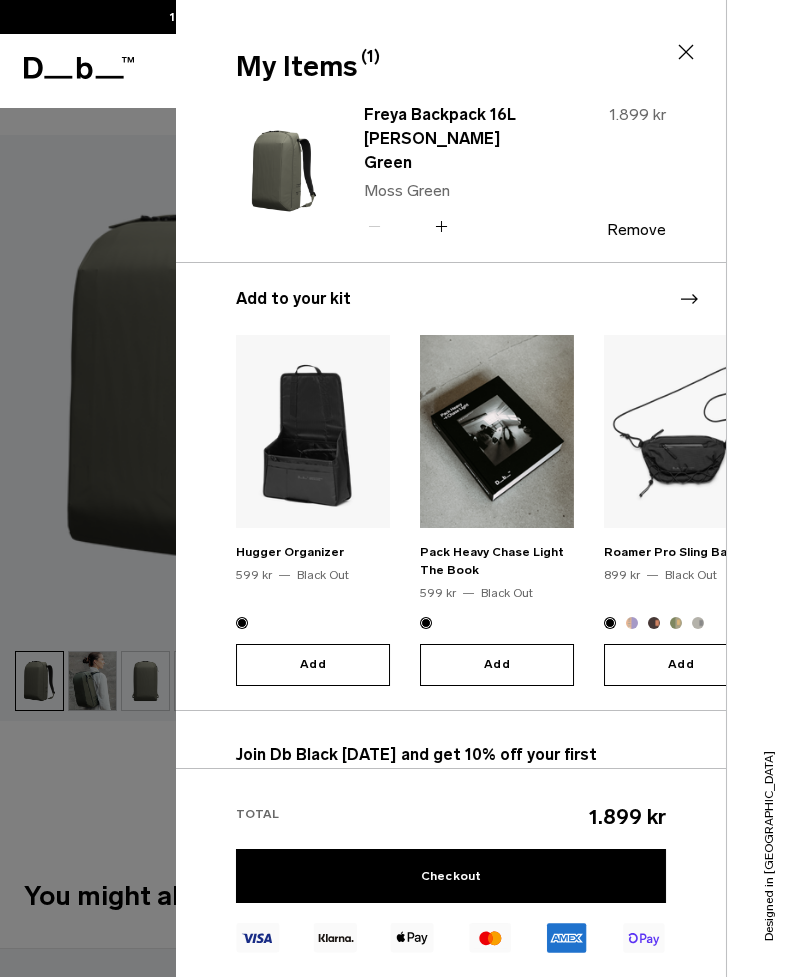 click 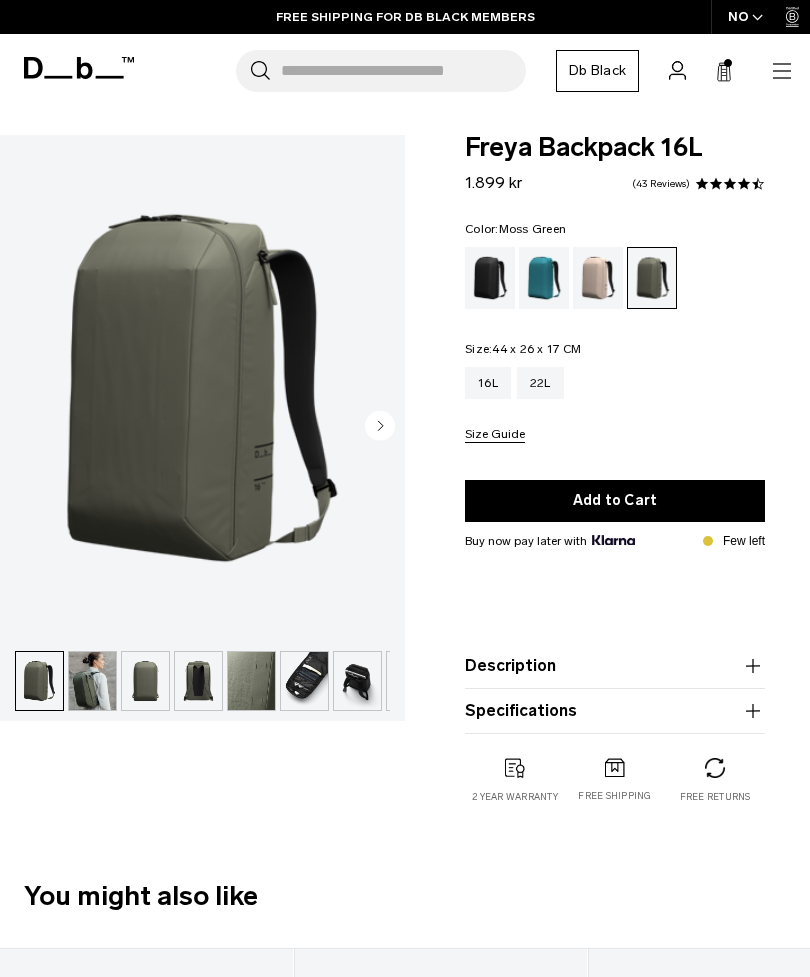 click on "NO" at bounding box center [746, 17] 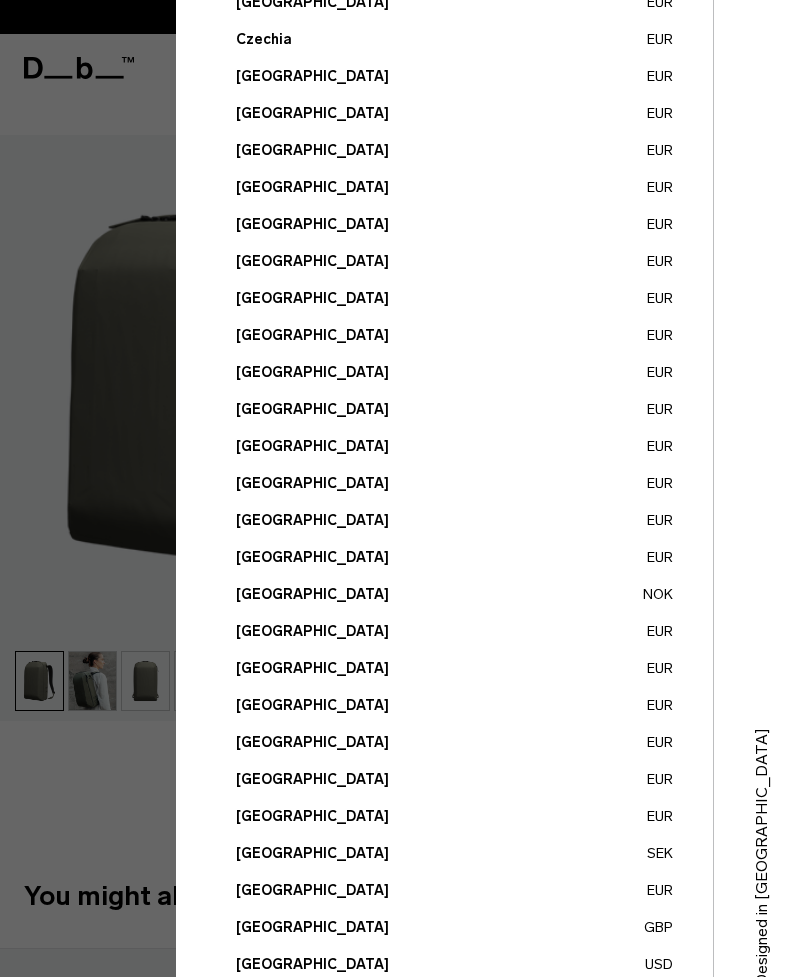 scroll, scrollTop: 415, scrollLeft: 0, axis: vertical 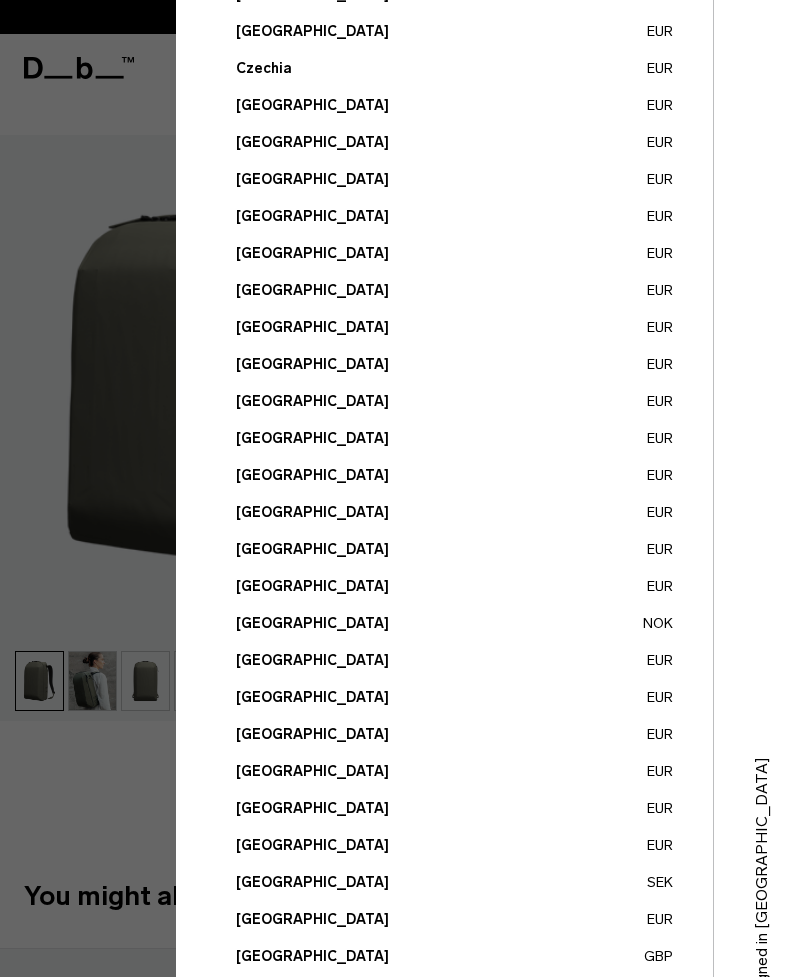 click on "Germany
EUR" at bounding box center (454, 253) 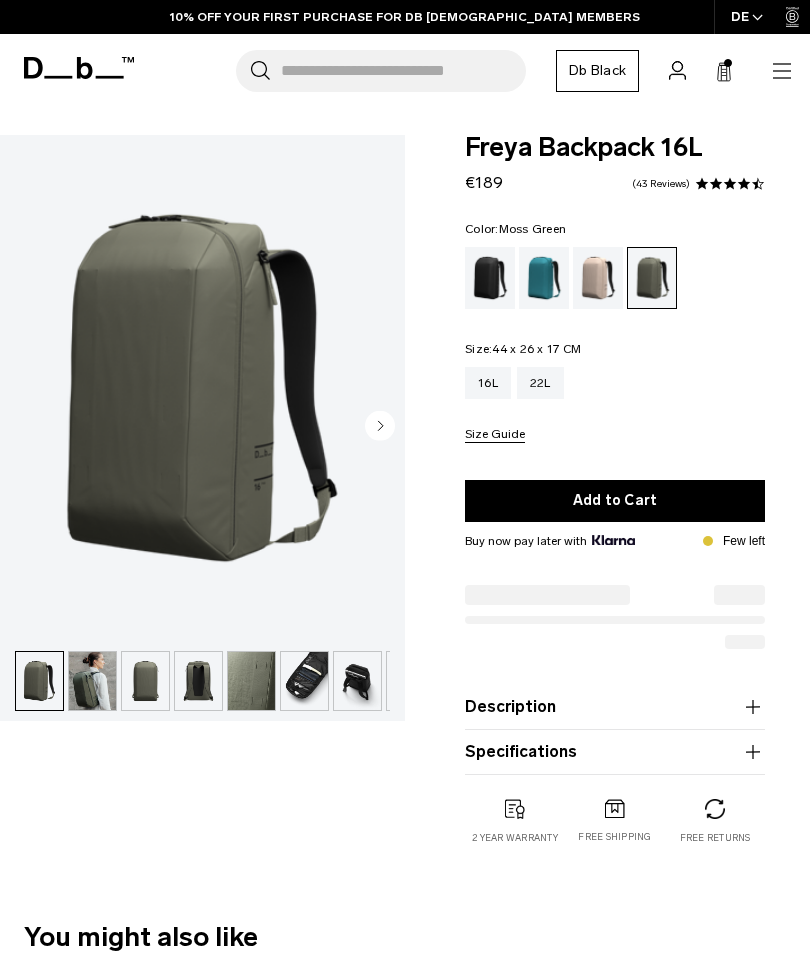 scroll, scrollTop: 0, scrollLeft: 0, axis: both 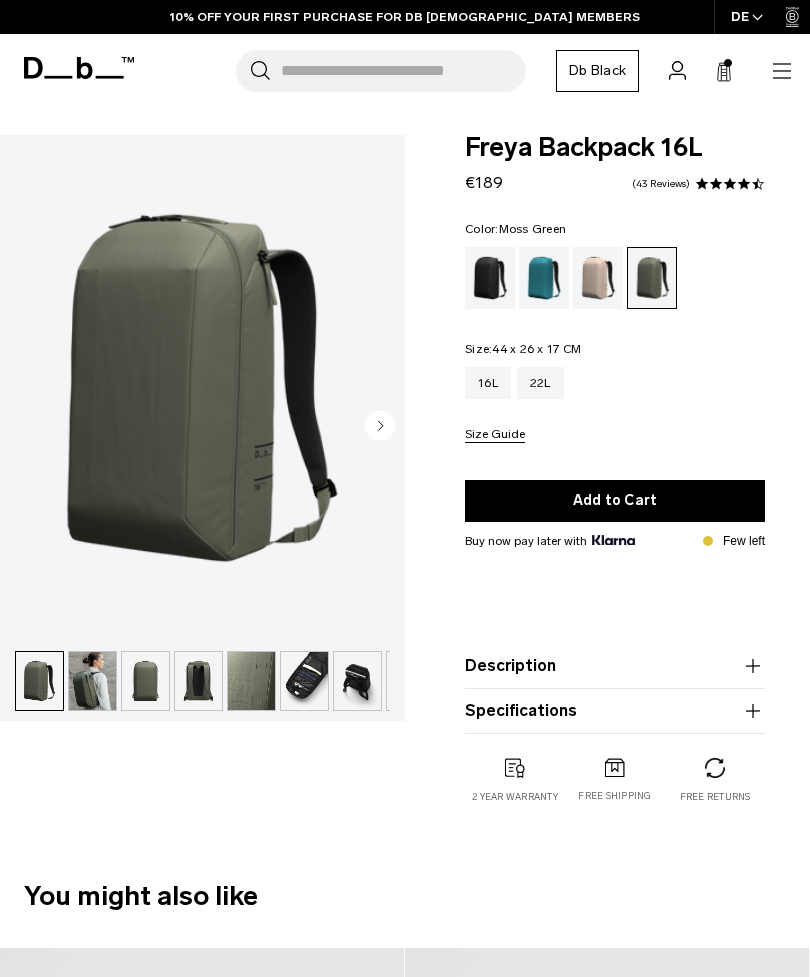 click at bounding box center (490, 278) 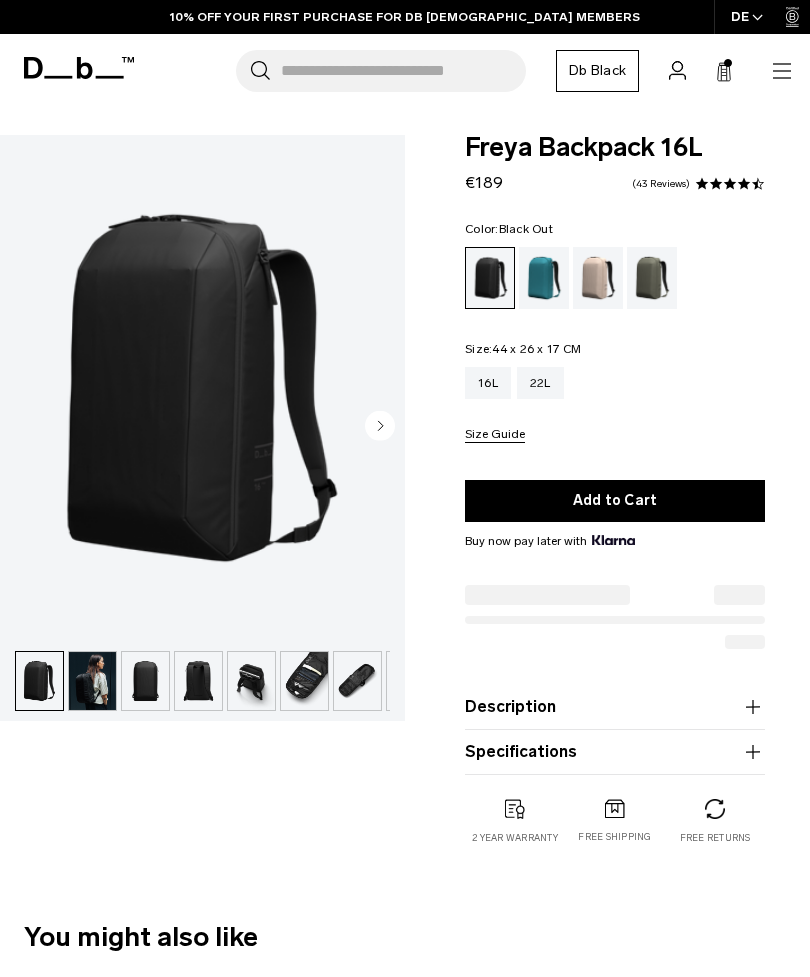 scroll, scrollTop: 0, scrollLeft: 0, axis: both 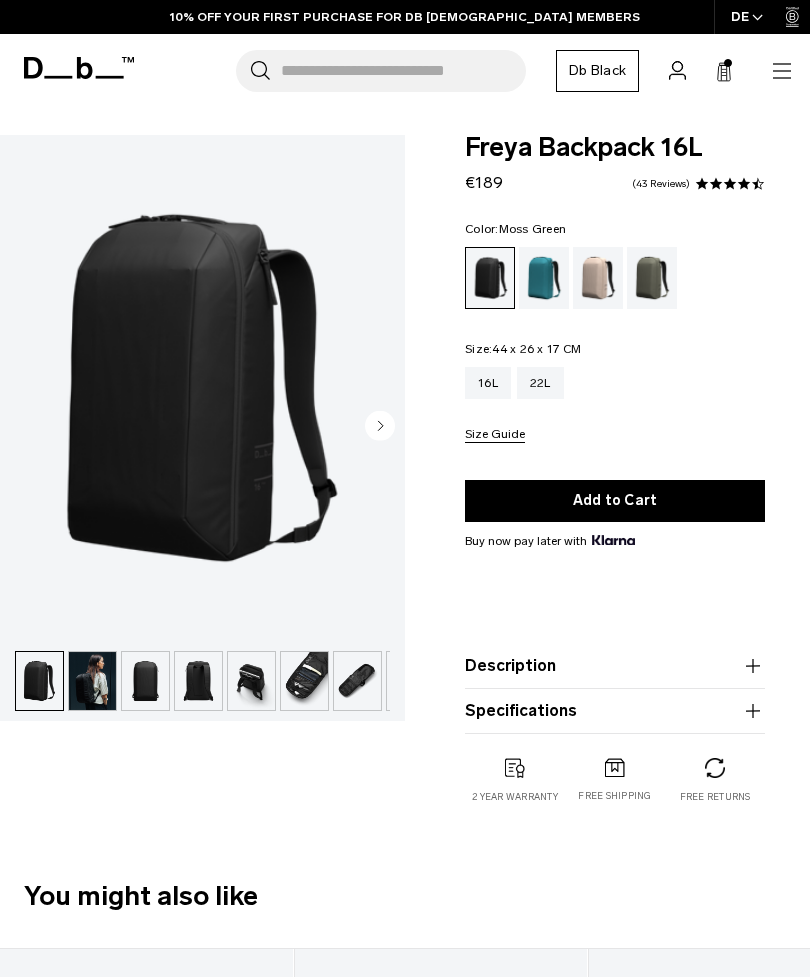 click at bounding box center [652, 278] 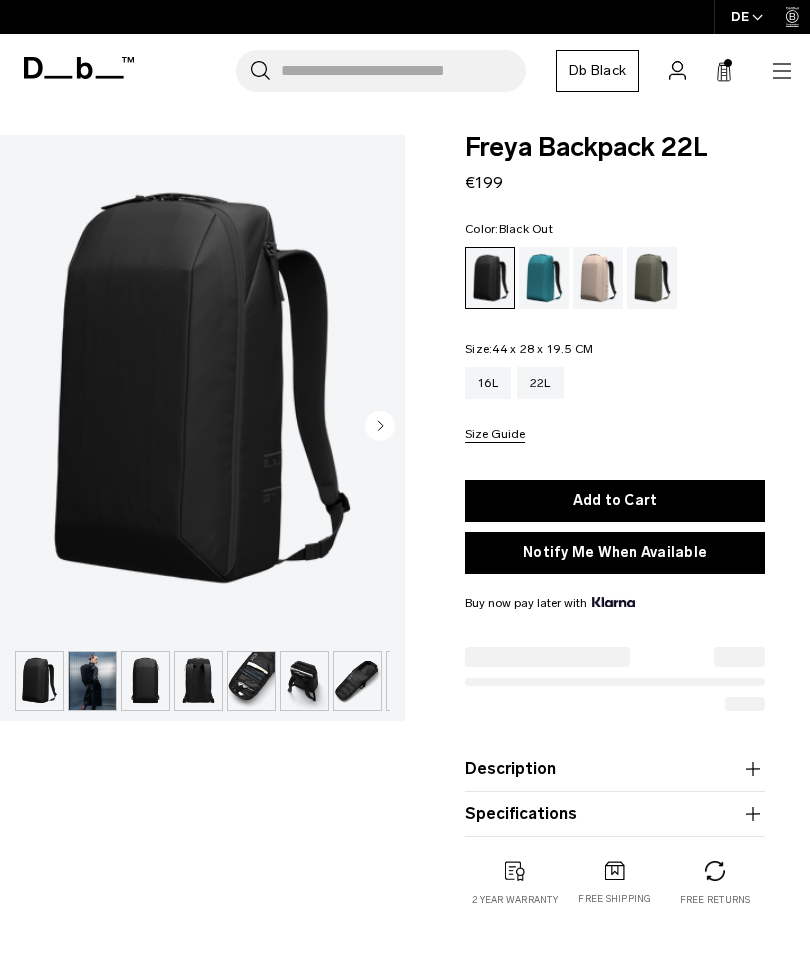scroll, scrollTop: 0, scrollLeft: 0, axis: both 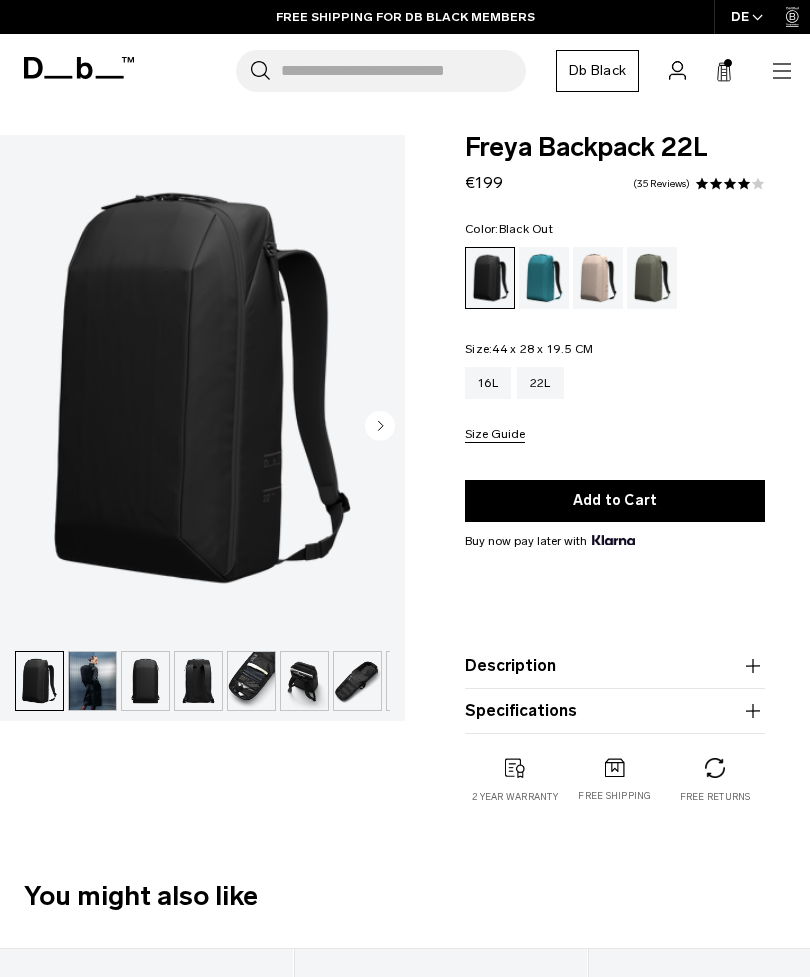 click on "16L" at bounding box center (488, 383) 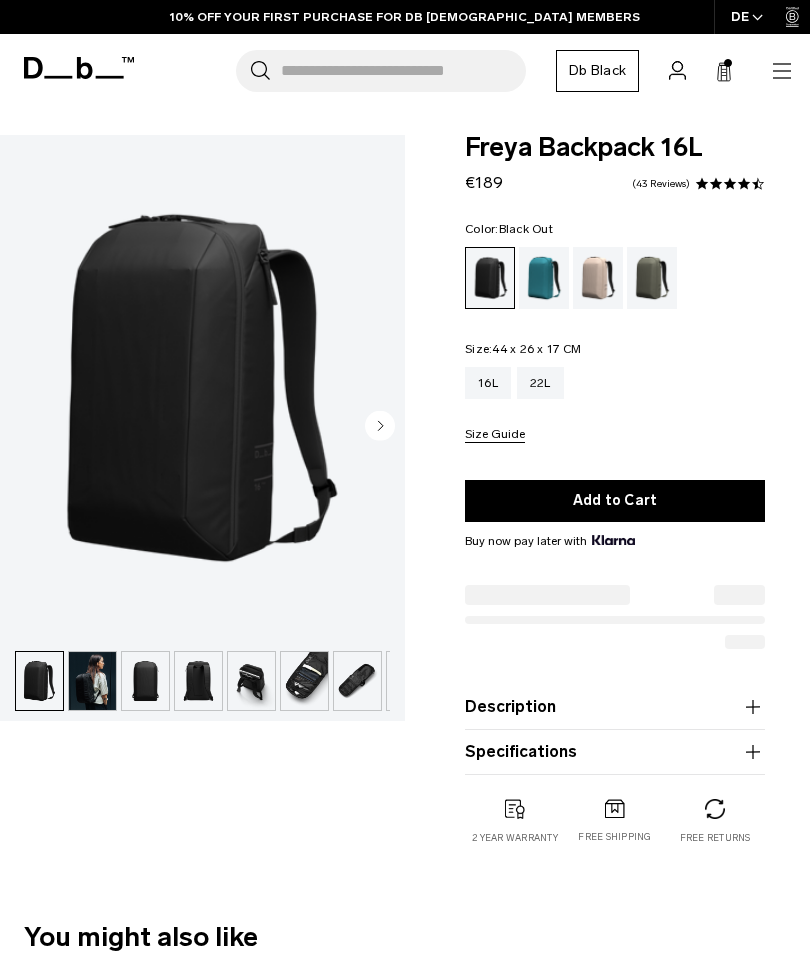 scroll, scrollTop: 0, scrollLeft: 0, axis: both 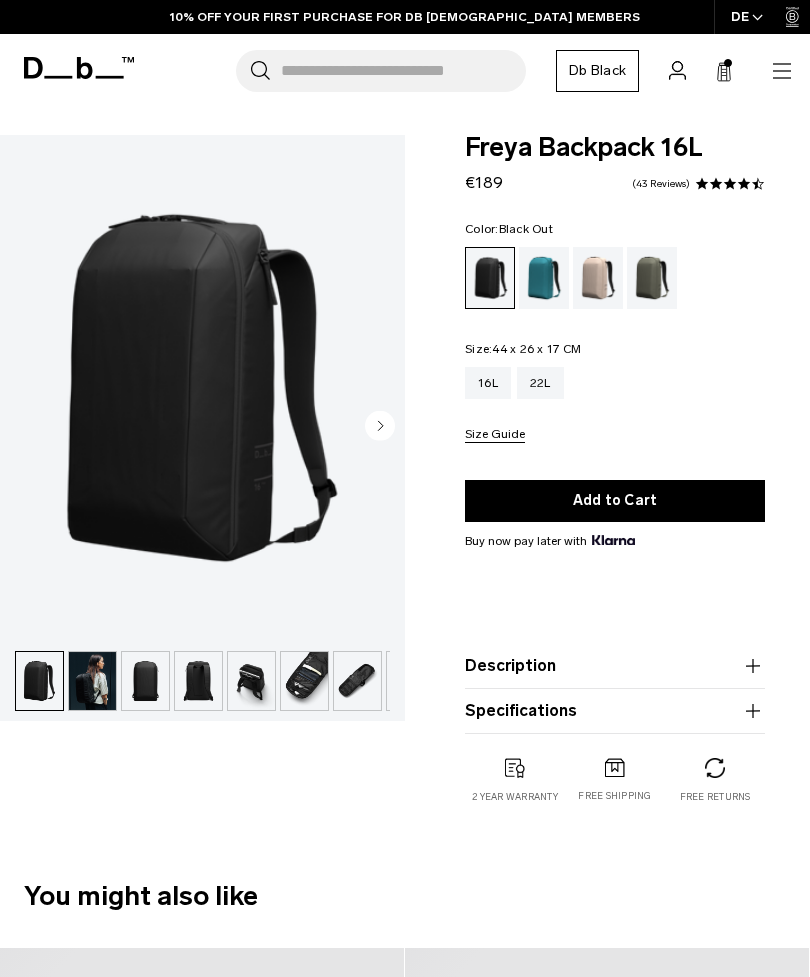 click at bounding box center [202, 388] 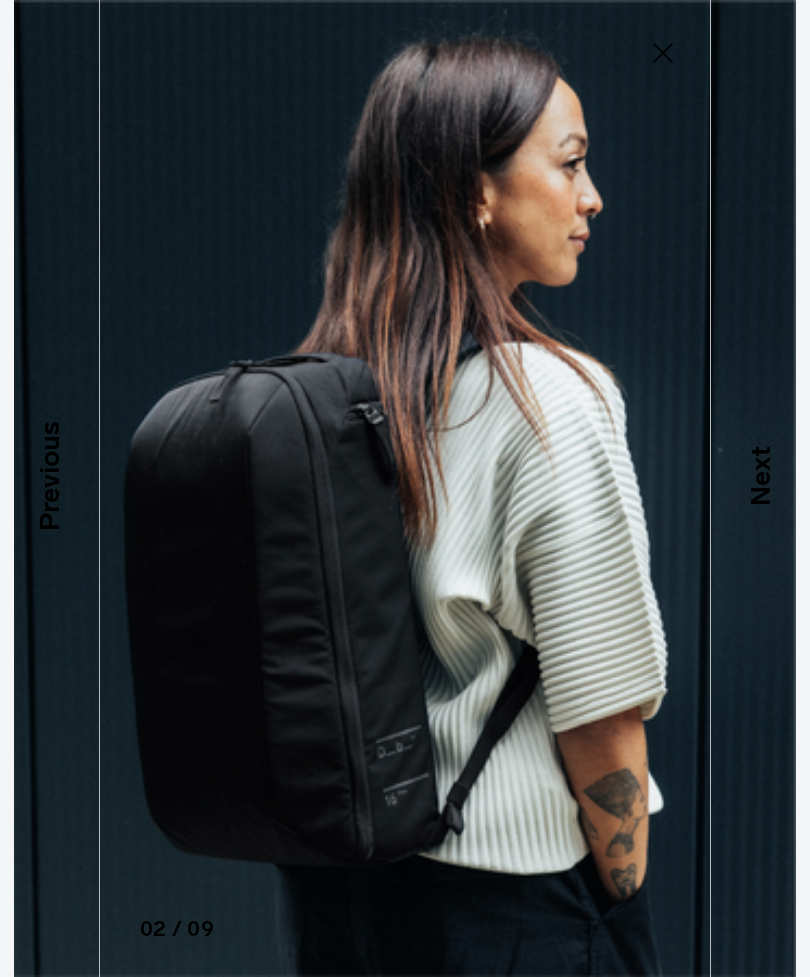 click on "Next" at bounding box center [760, 477] 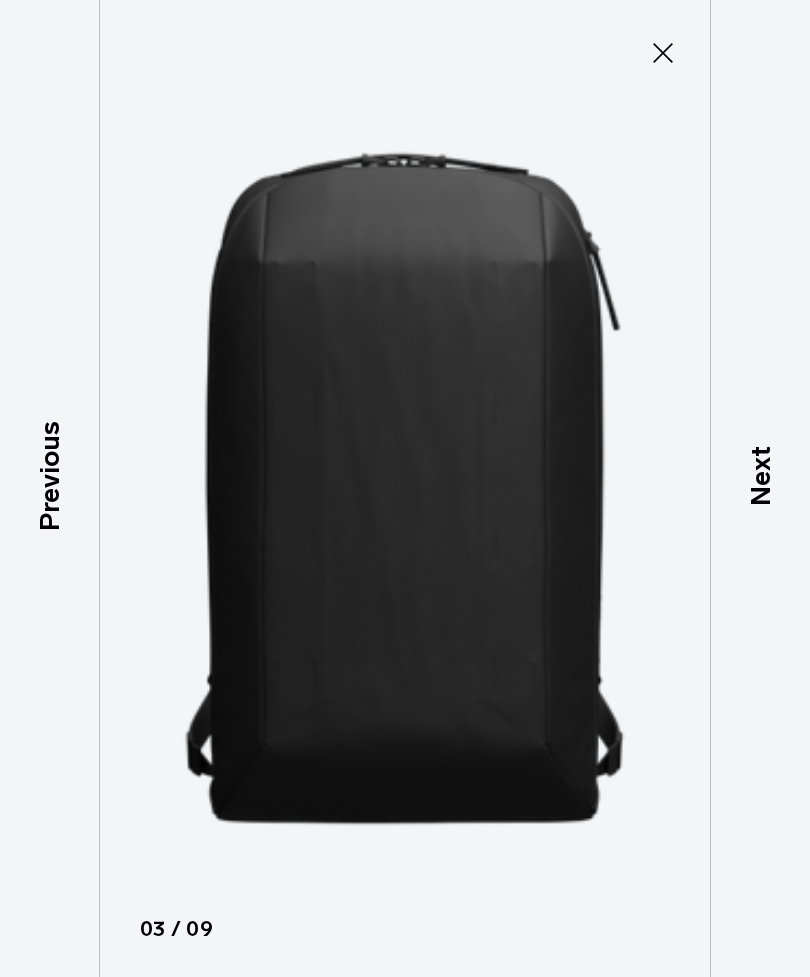 click on "Next" at bounding box center [760, 477] 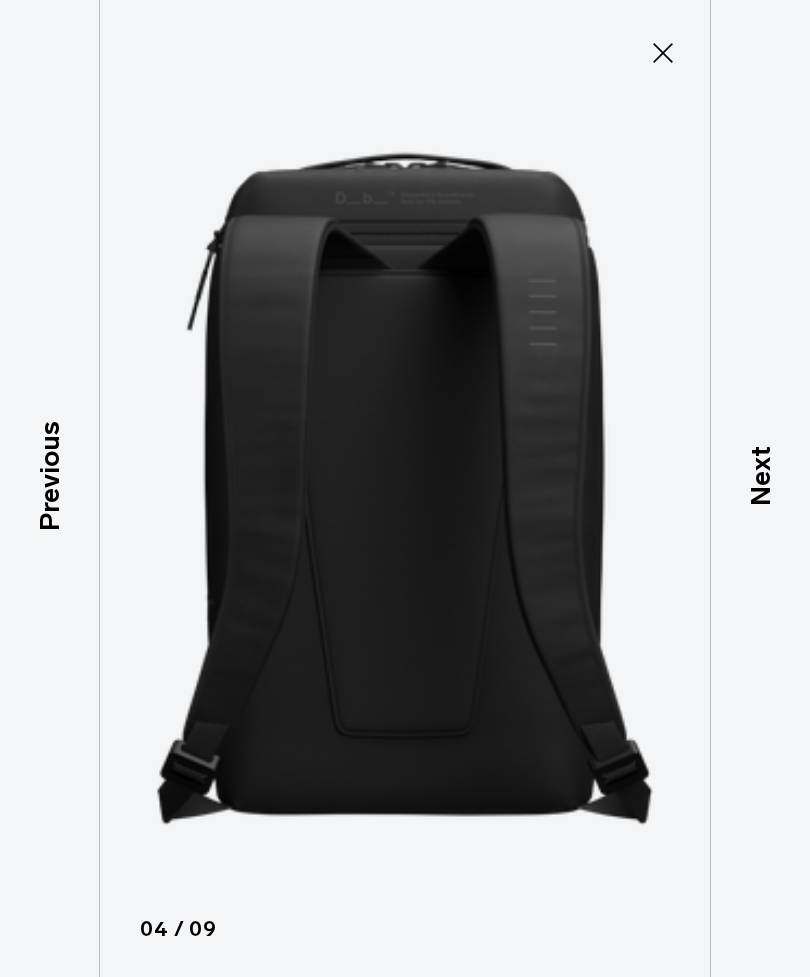 click on "Next" at bounding box center (760, 477) 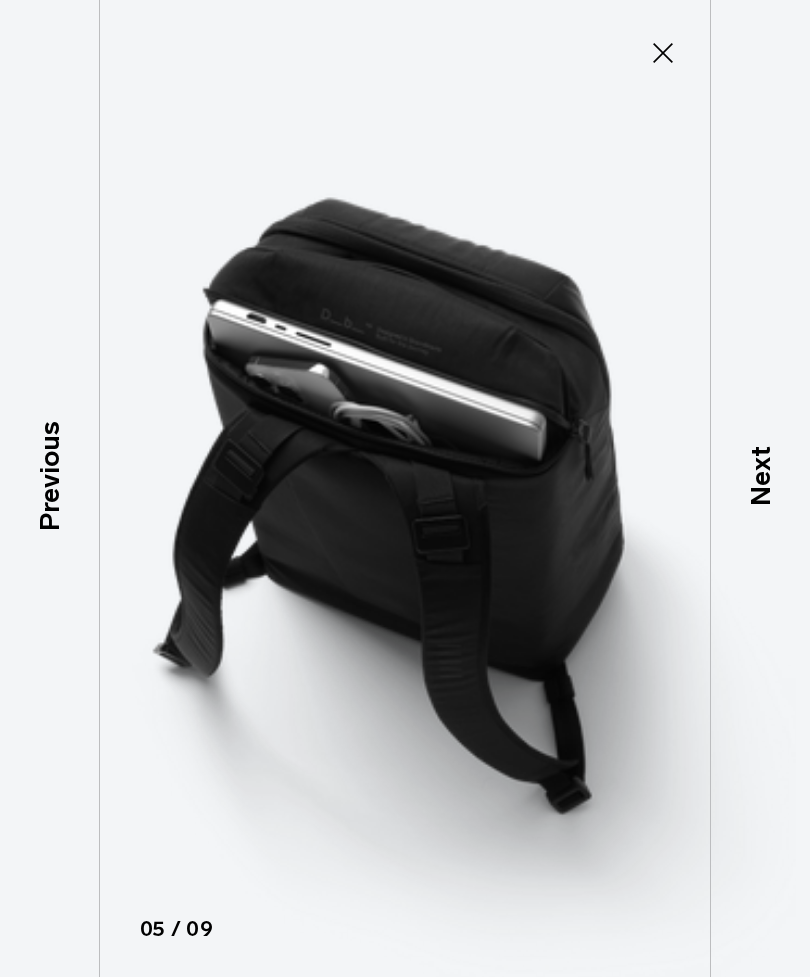 click on "Next" at bounding box center (760, 477) 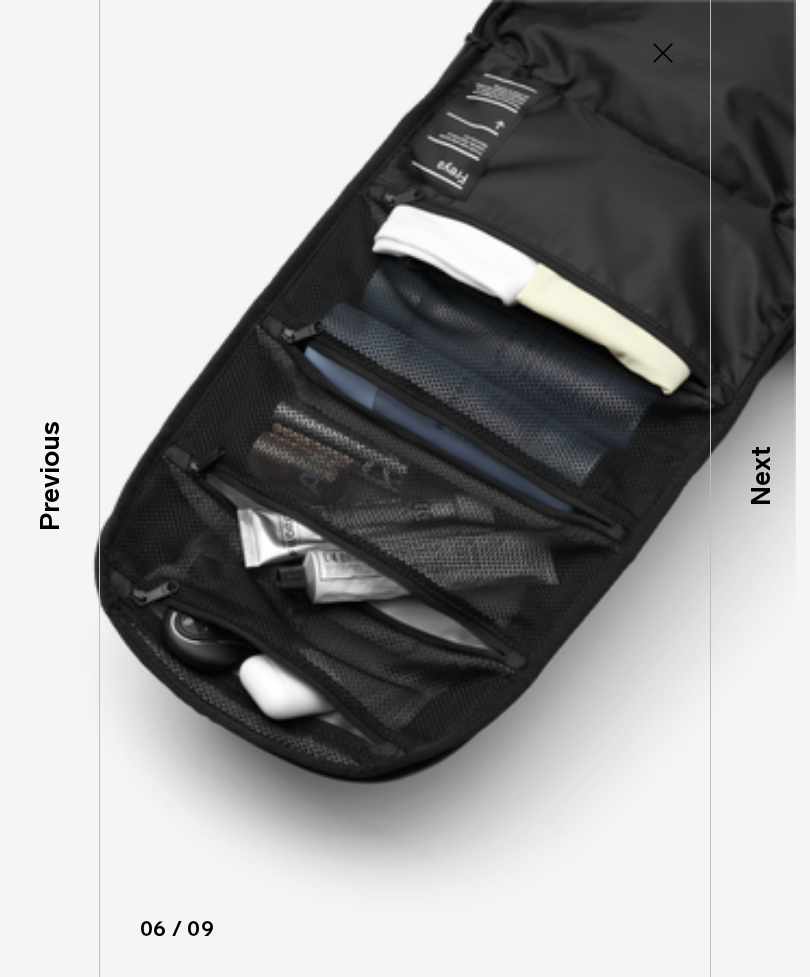 click on "Next" at bounding box center [760, 477] 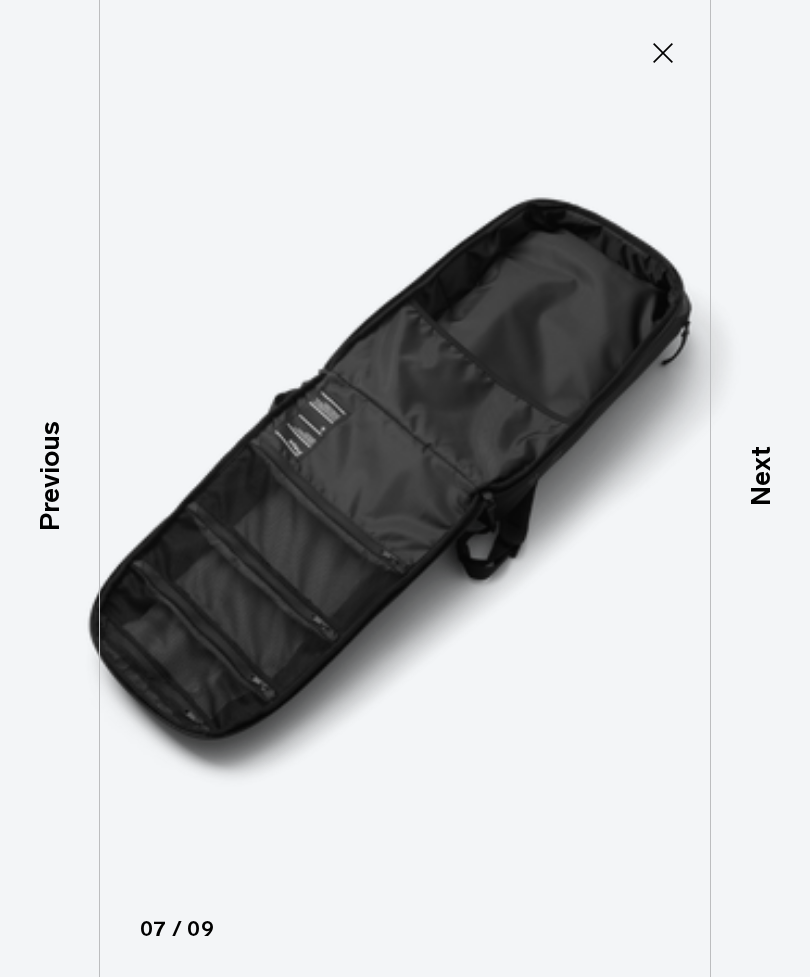 click on "Next" at bounding box center [760, 477] 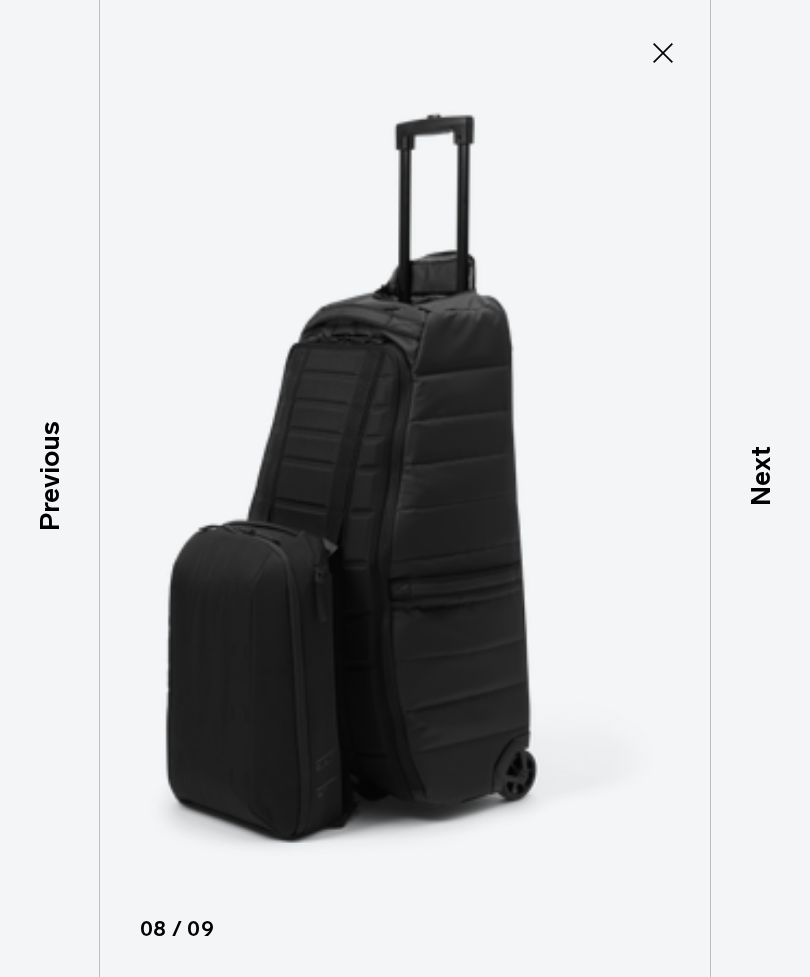 click on "Next" at bounding box center (760, 477) 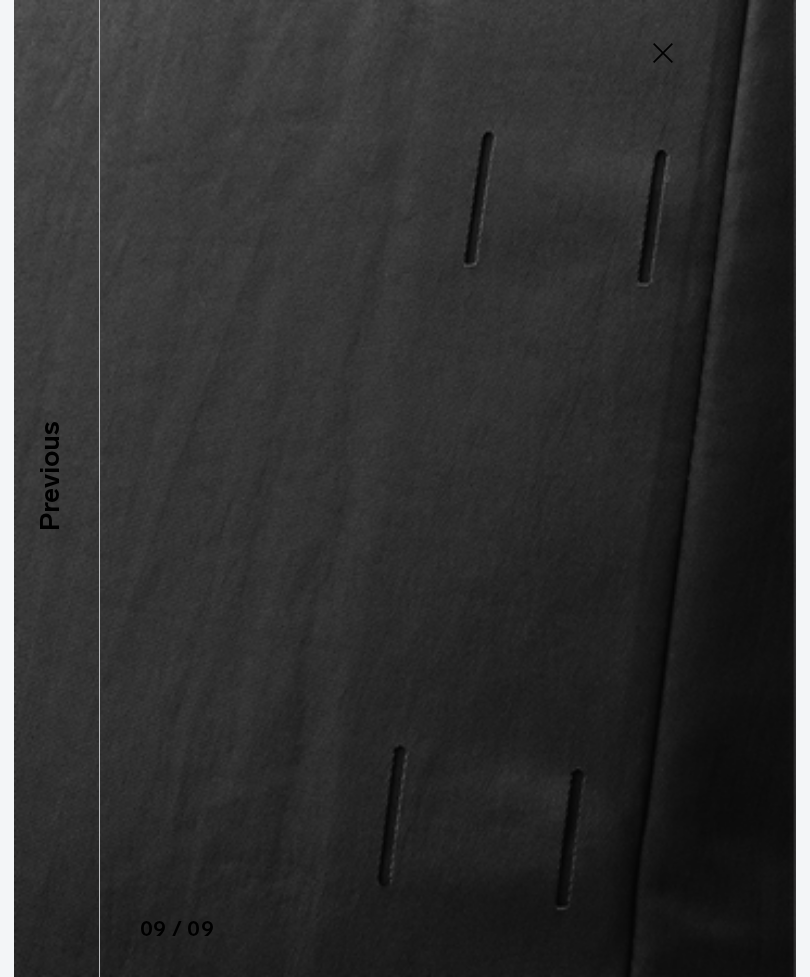 click at bounding box center [405, 488] 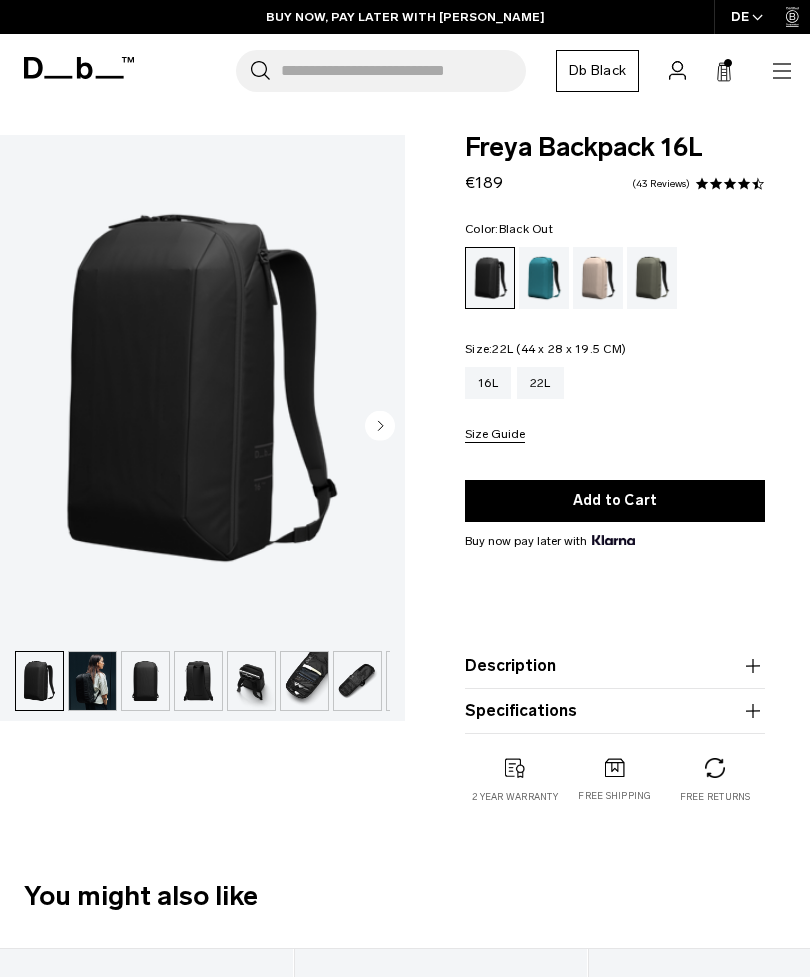 click on "22L" at bounding box center [540, 383] 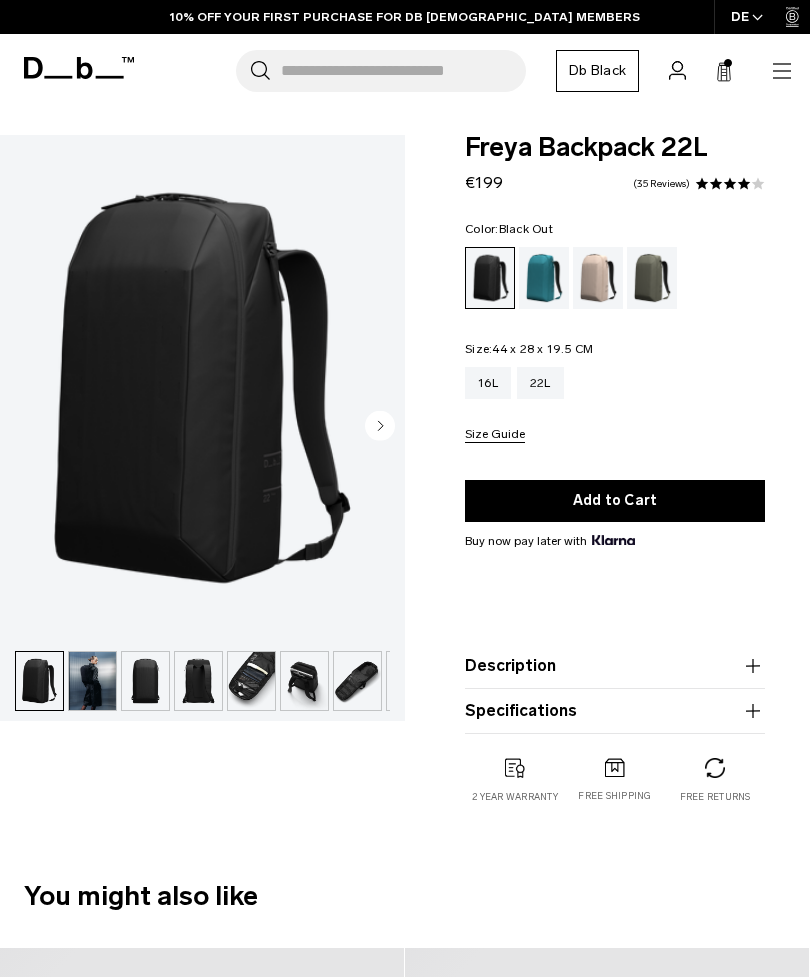 scroll, scrollTop: 0, scrollLeft: 0, axis: both 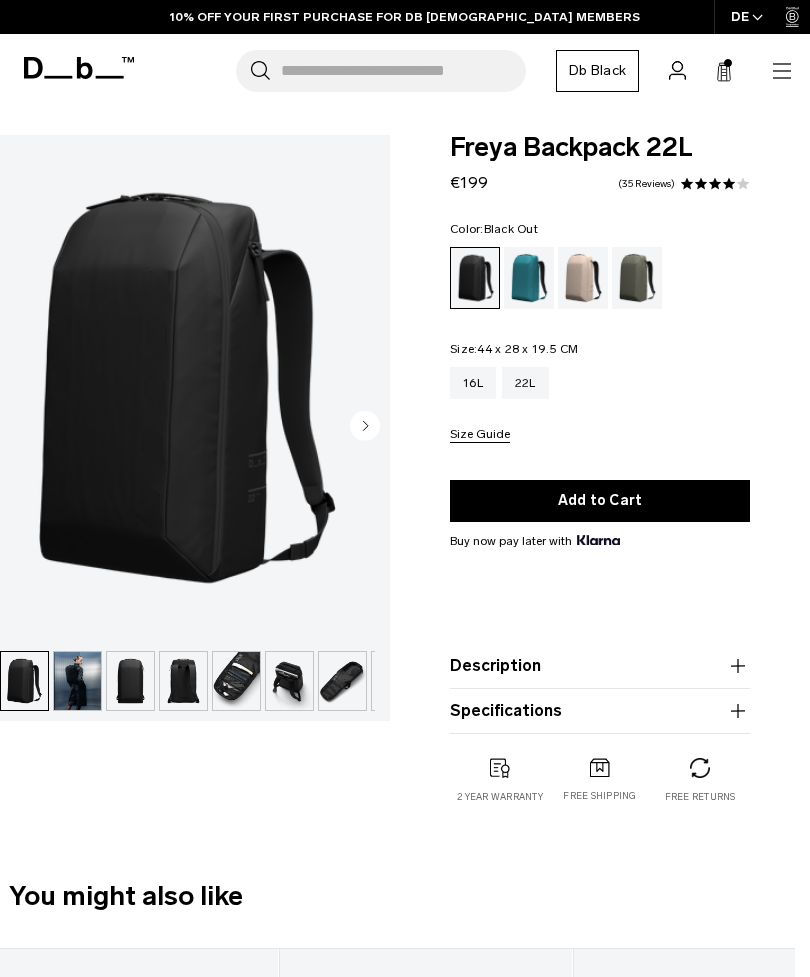 click on "16L" at bounding box center [473, 383] 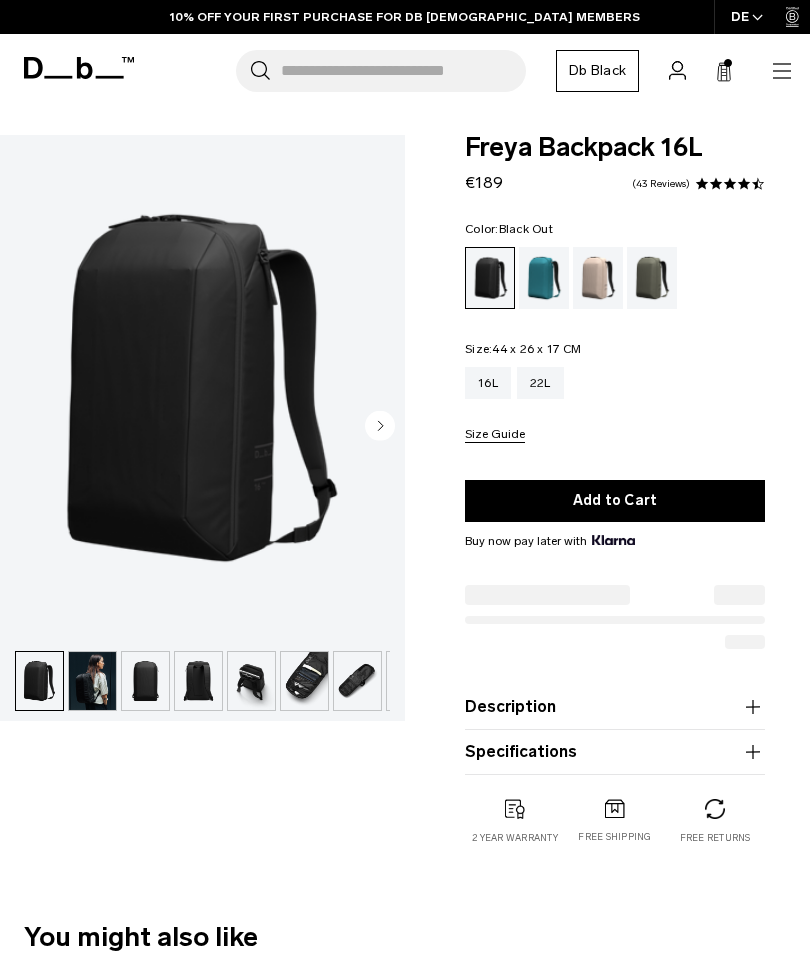 scroll, scrollTop: 0, scrollLeft: 0, axis: both 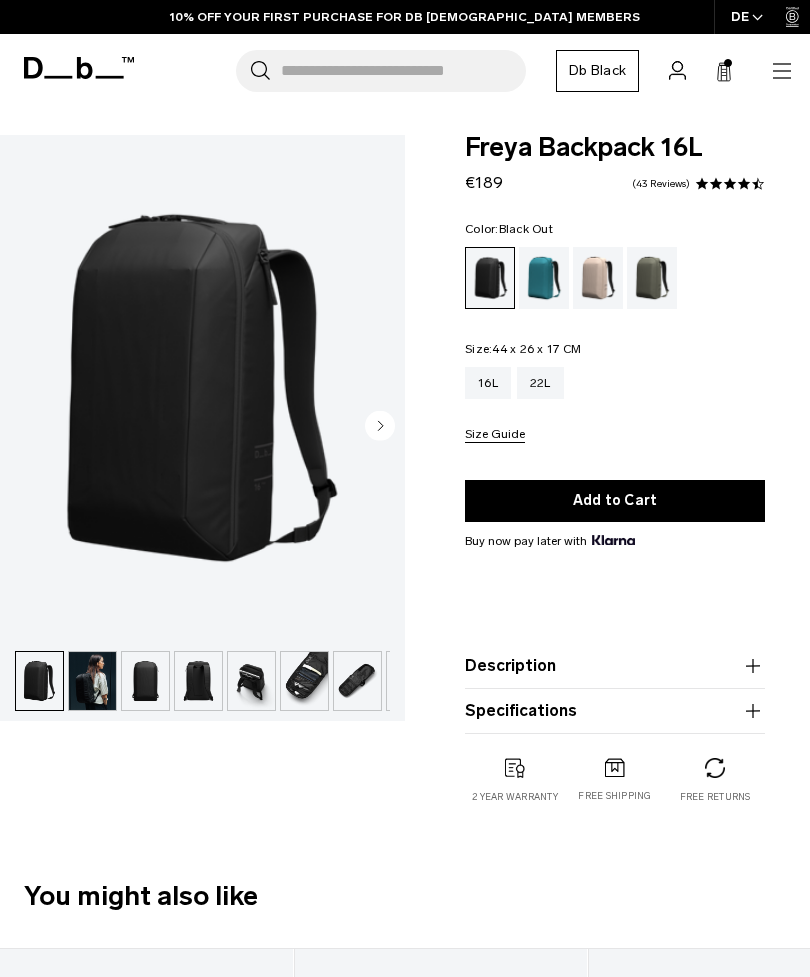 click at bounding box center [202, 388] 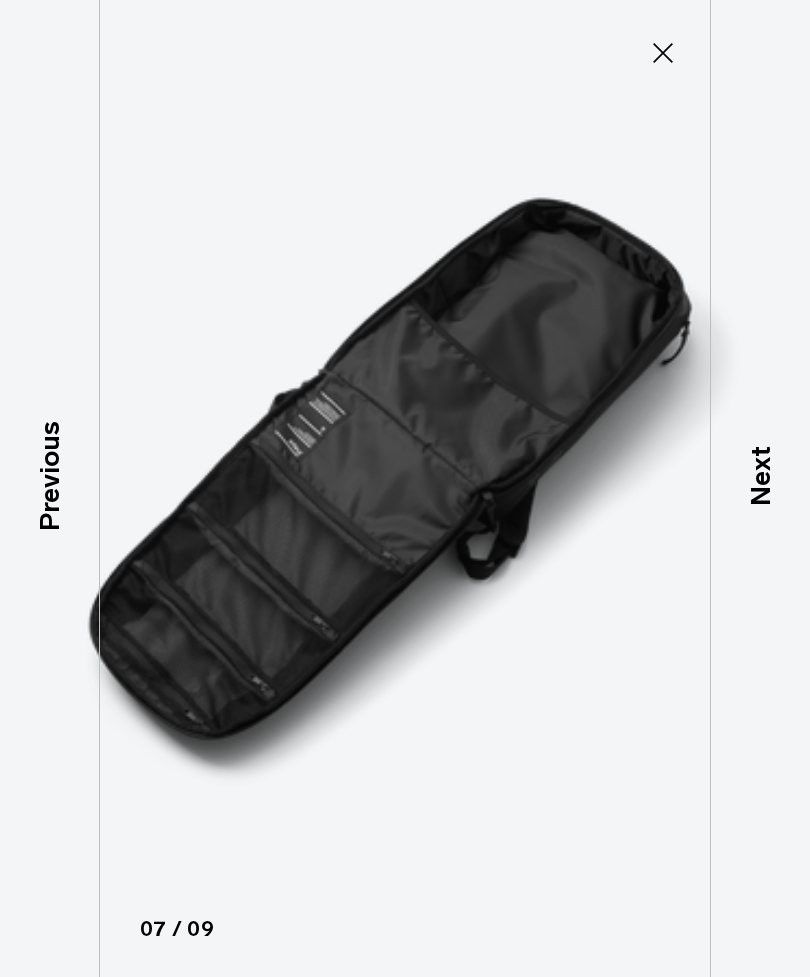 click 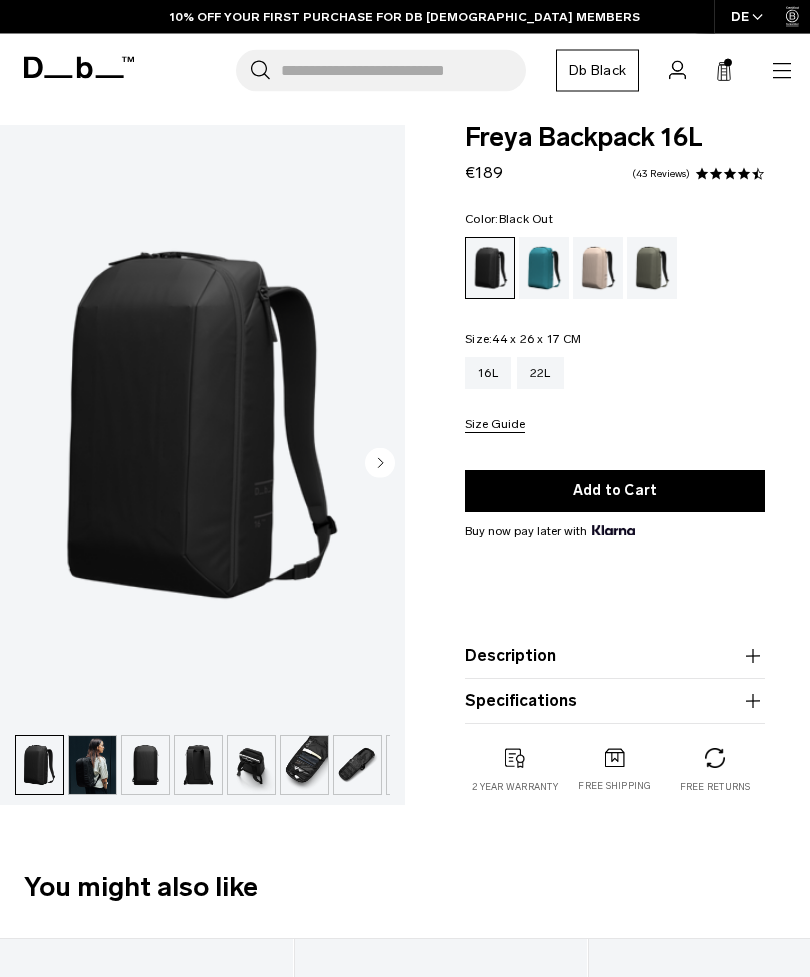 scroll, scrollTop: 0, scrollLeft: 0, axis: both 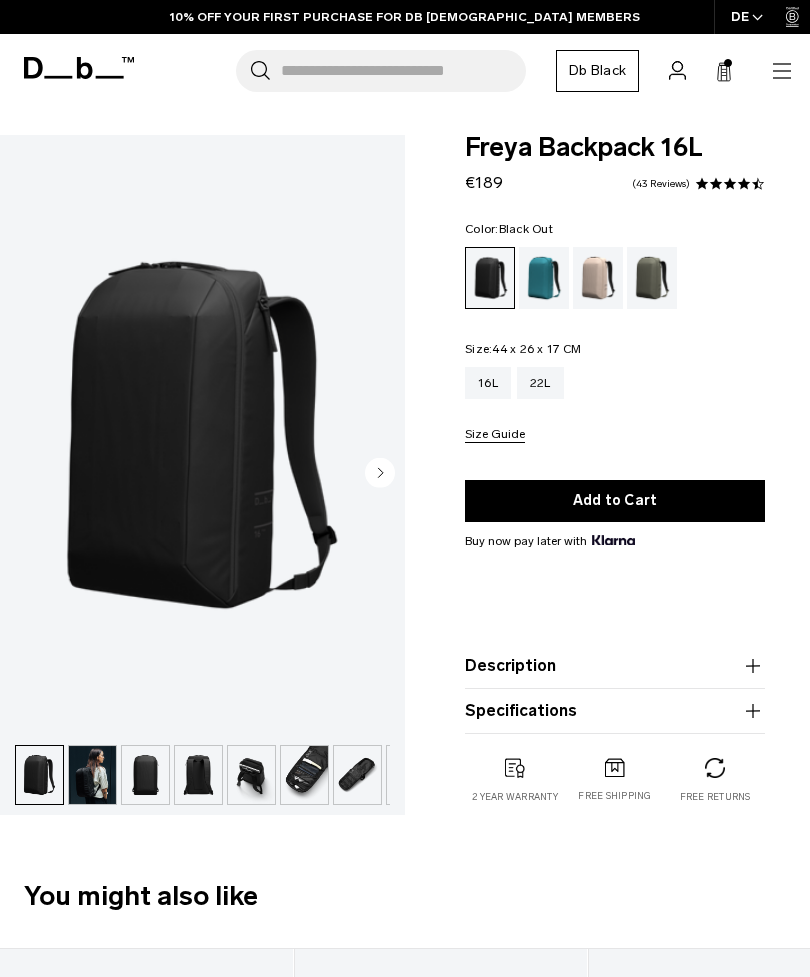 click at bounding box center [202, 435] 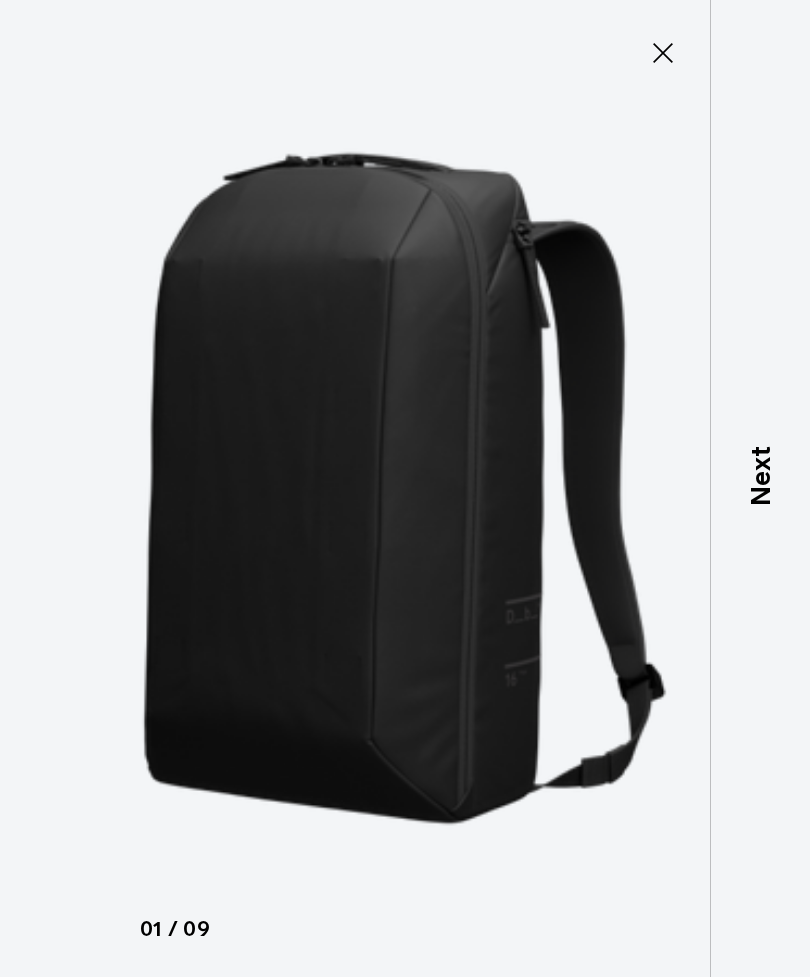 click on "Next" at bounding box center [760, 477] 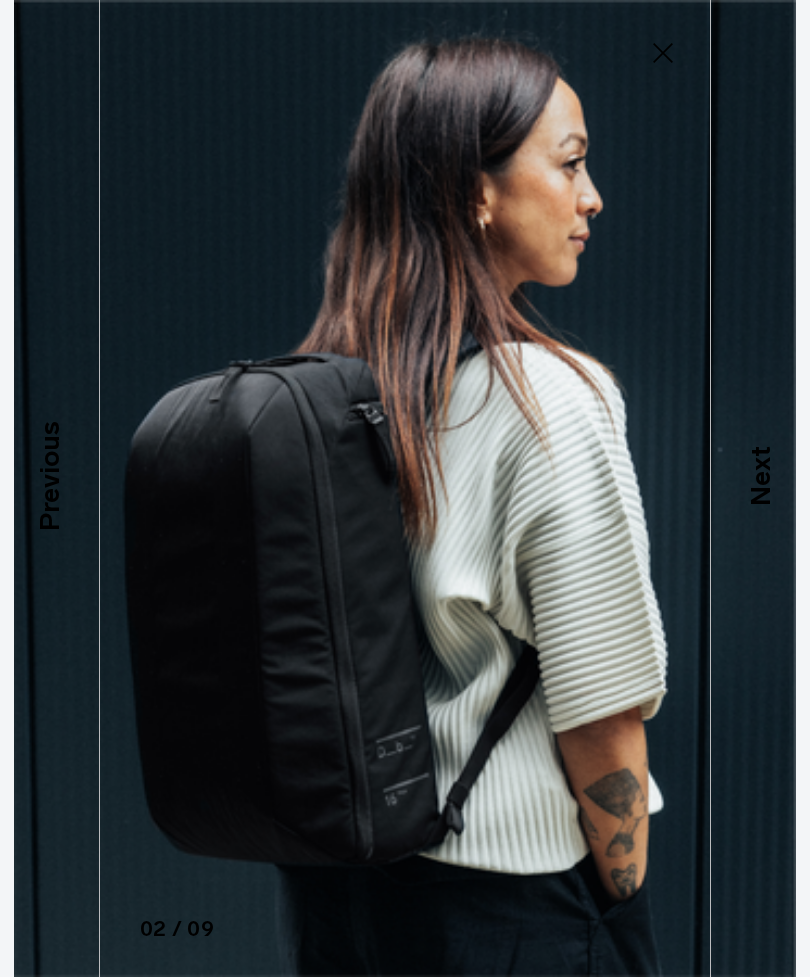 click on "Next" at bounding box center (760, 477) 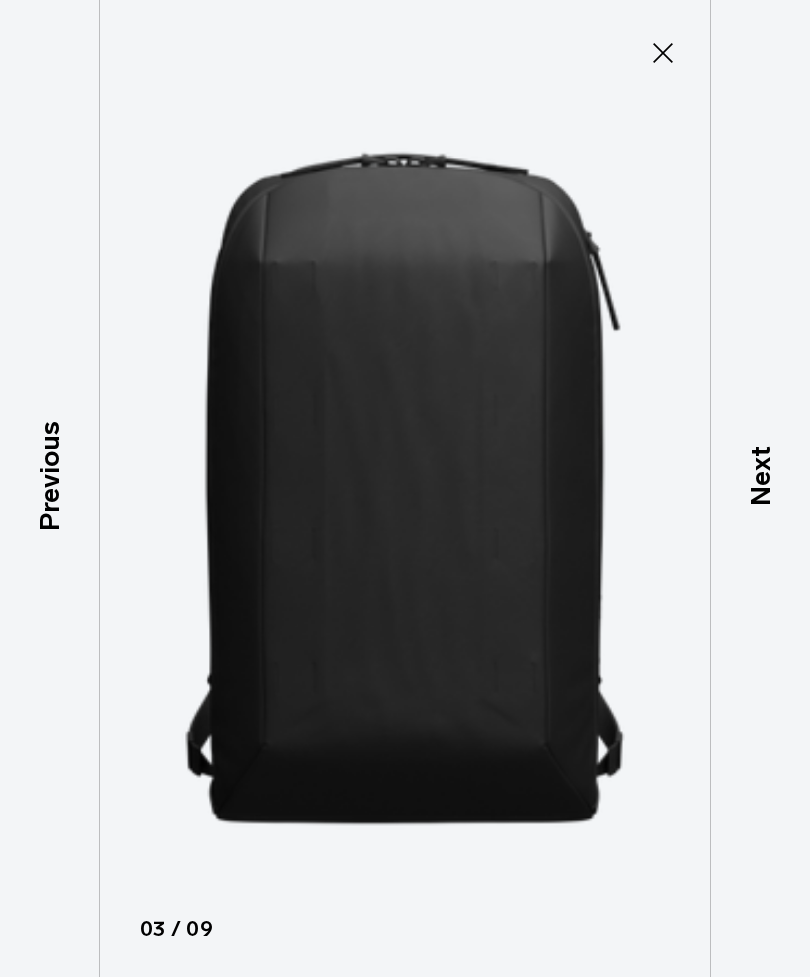 click on "Next" at bounding box center [760, 477] 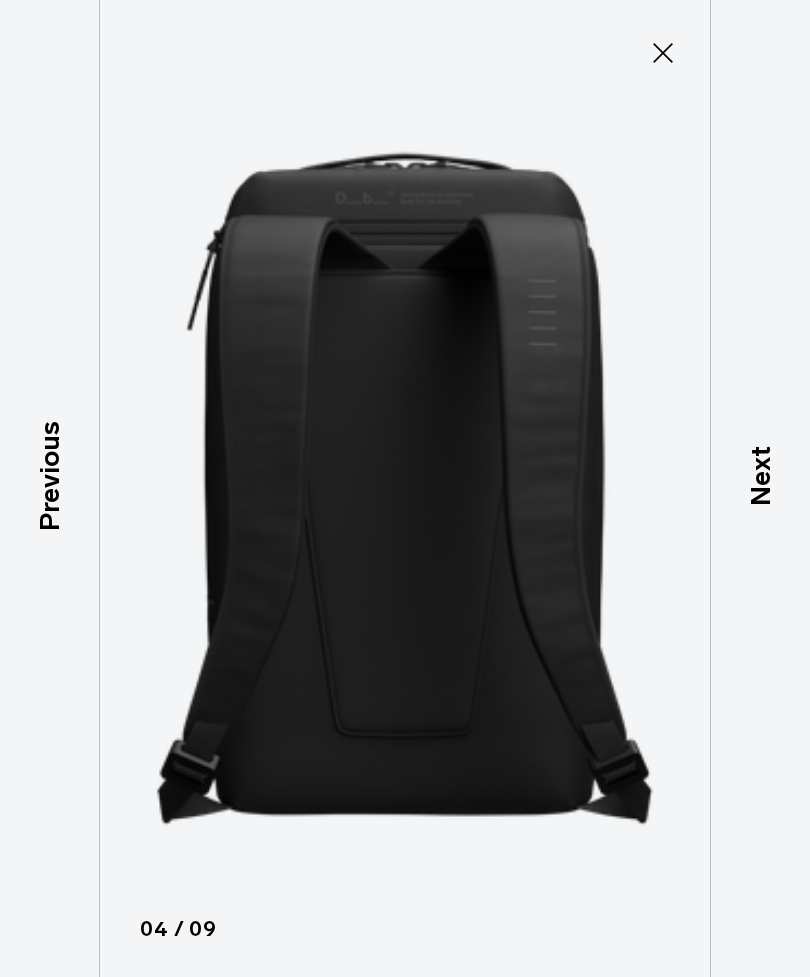 click on "Next" at bounding box center [760, 477] 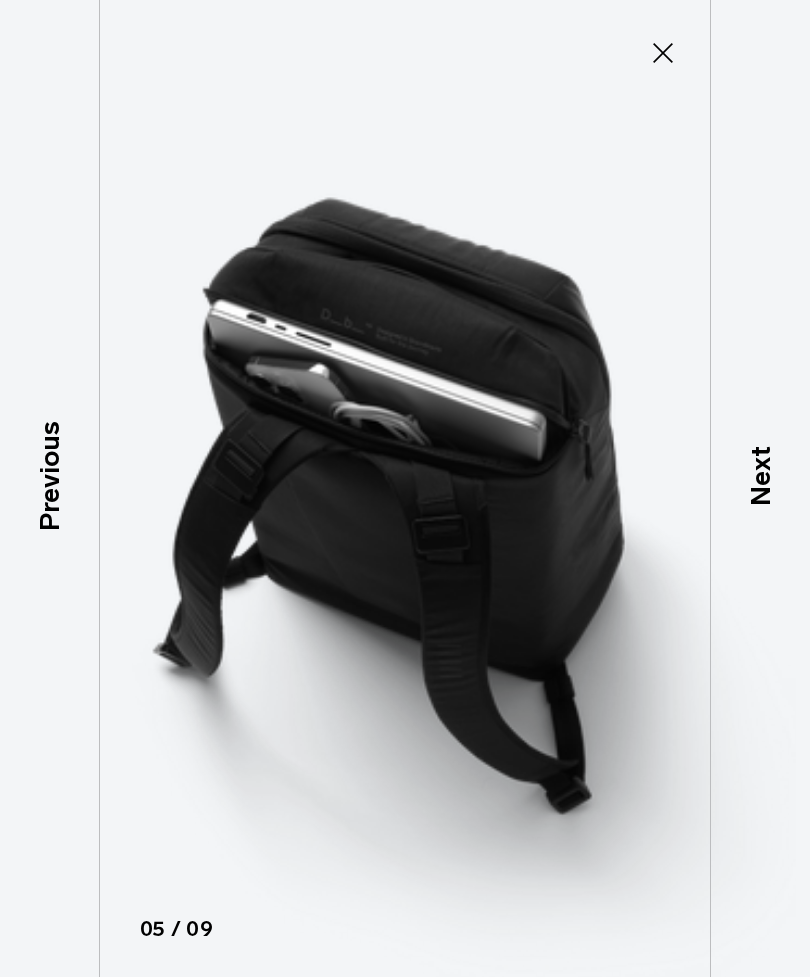 click on "Next" at bounding box center (760, 477) 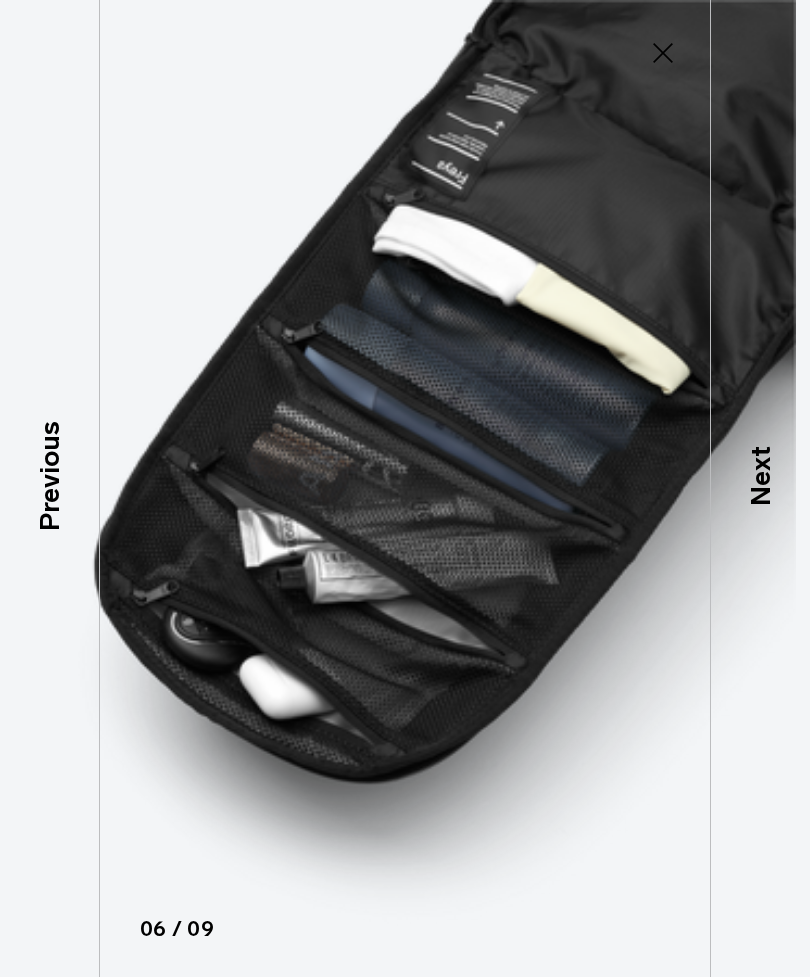 click on "Next" at bounding box center (760, 477) 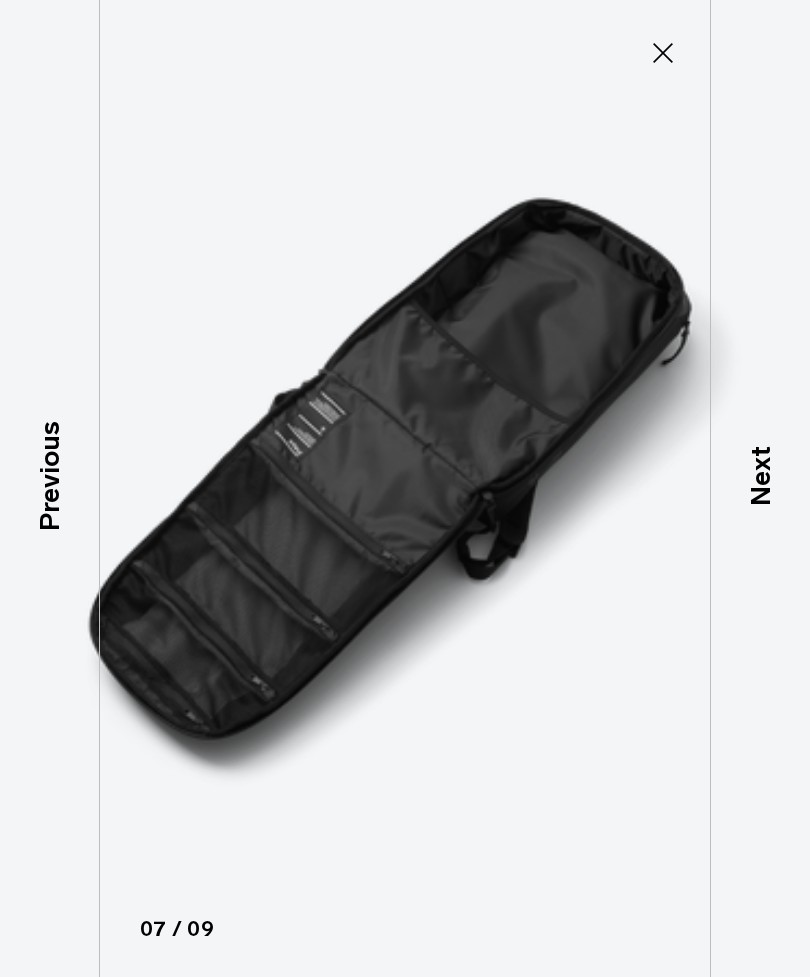 click on "Next" at bounding box center [760, 488] 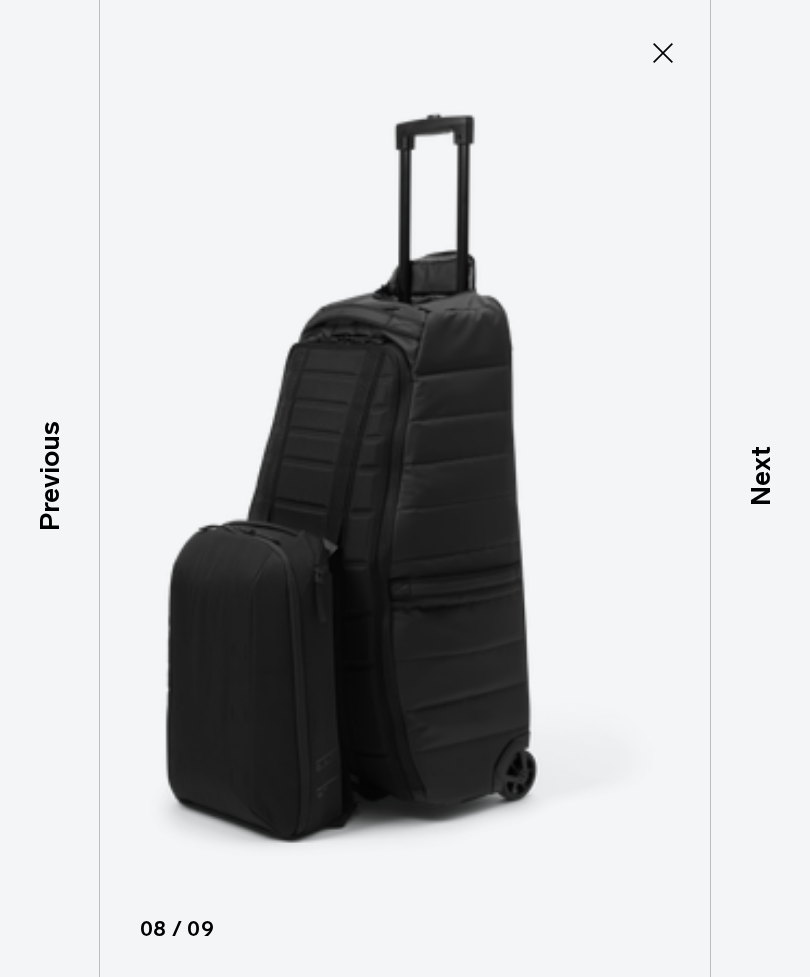 click on "Next" at bounding box center (760, 477) 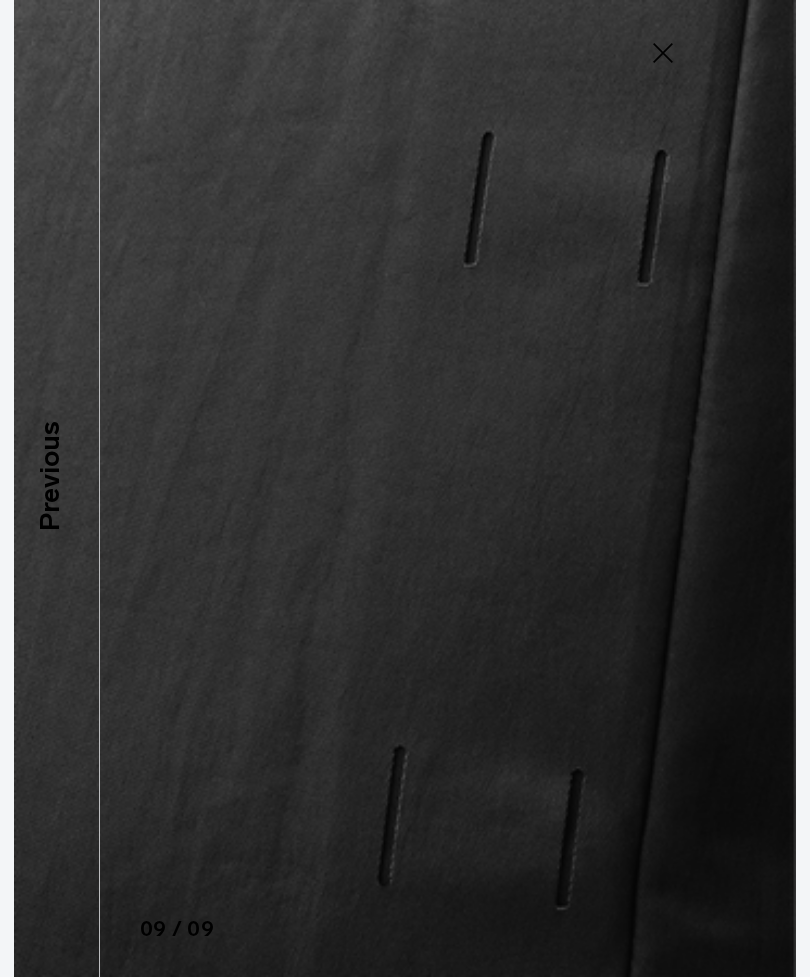 click at bounding box center [405, 488] 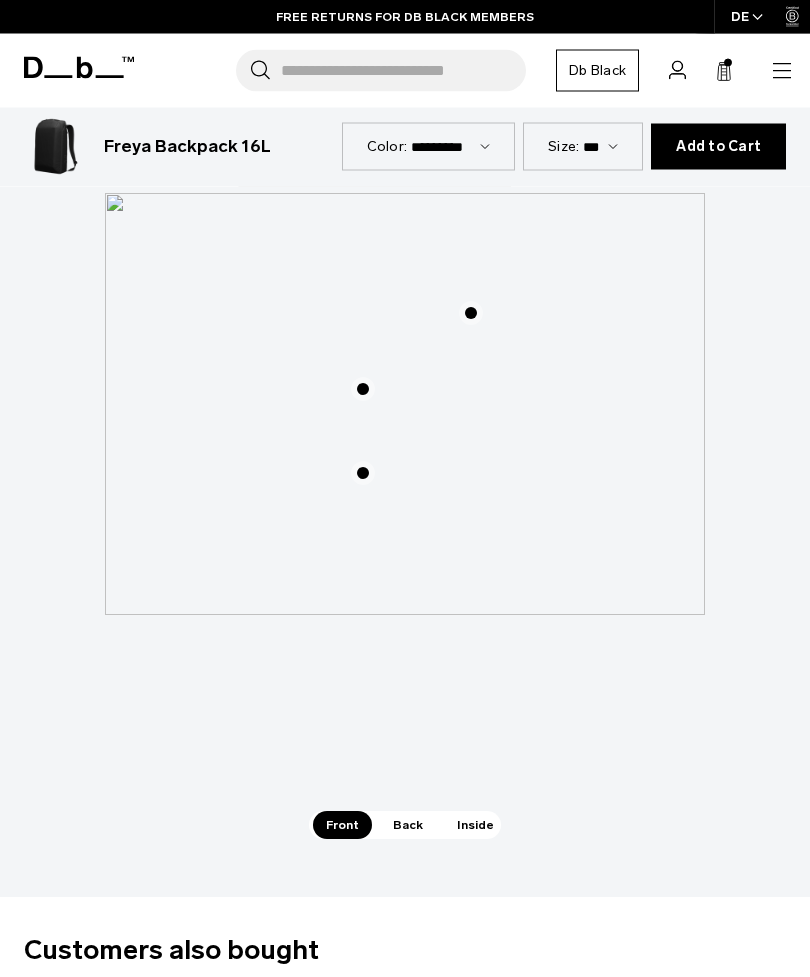 scroll, scrollTop: 2152, scrollLeft: 0, axis: vertical 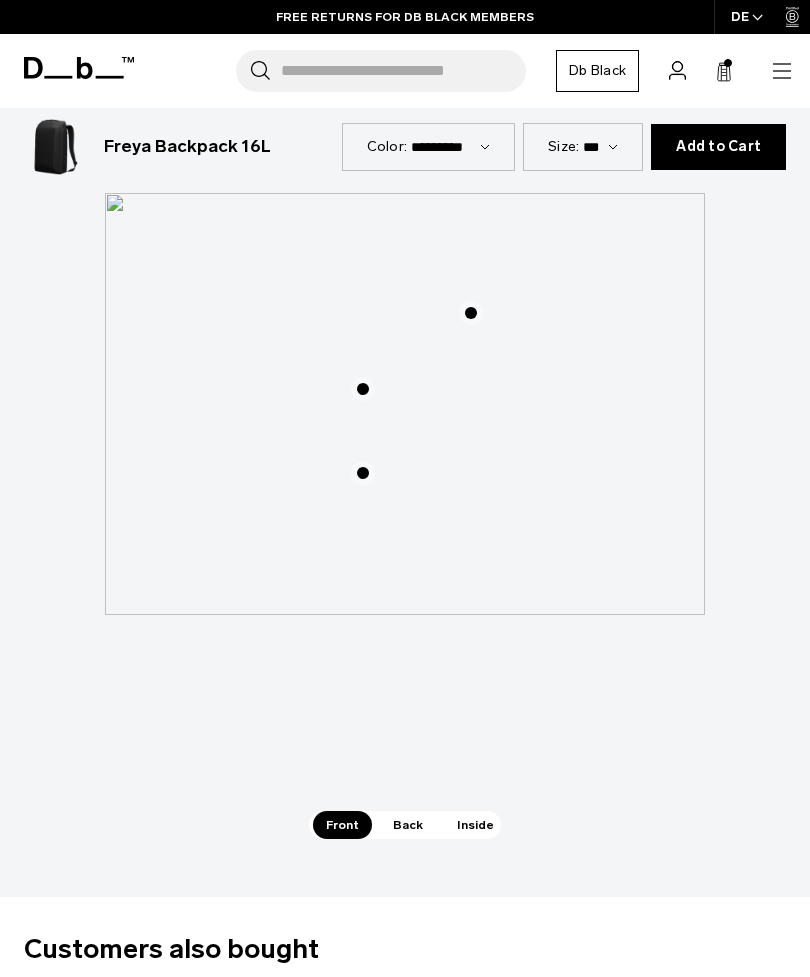 click on "Back" at bounding box center (408, 825) 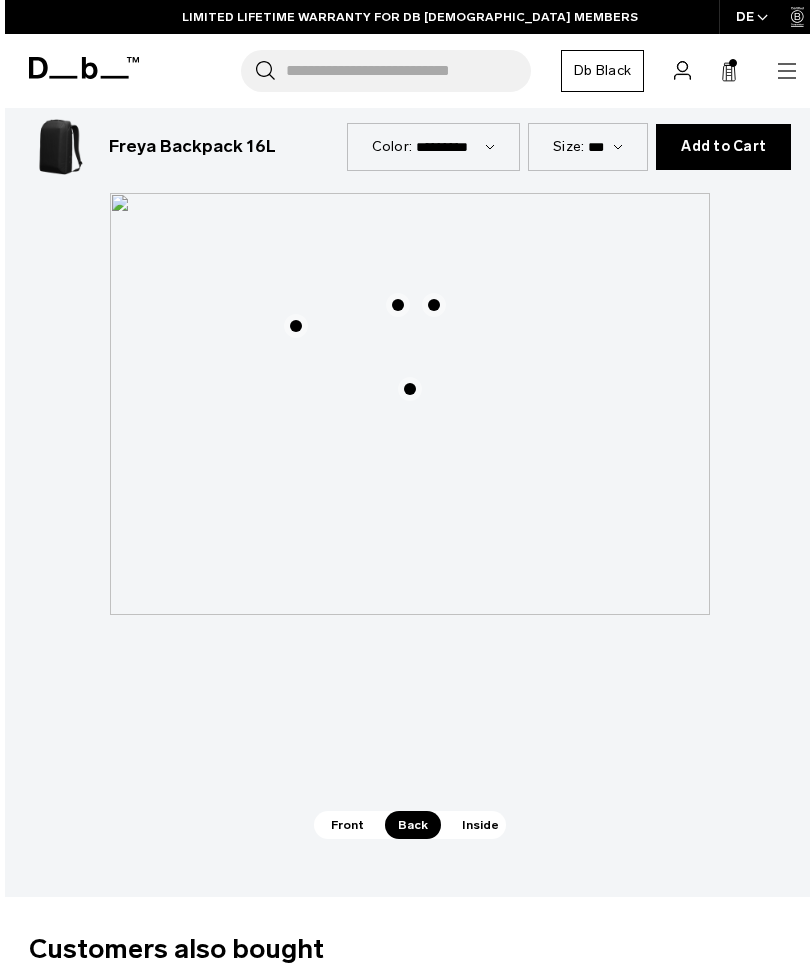 scroll, scrollTop: 2152, scrollLeft: 0, axis: vertical 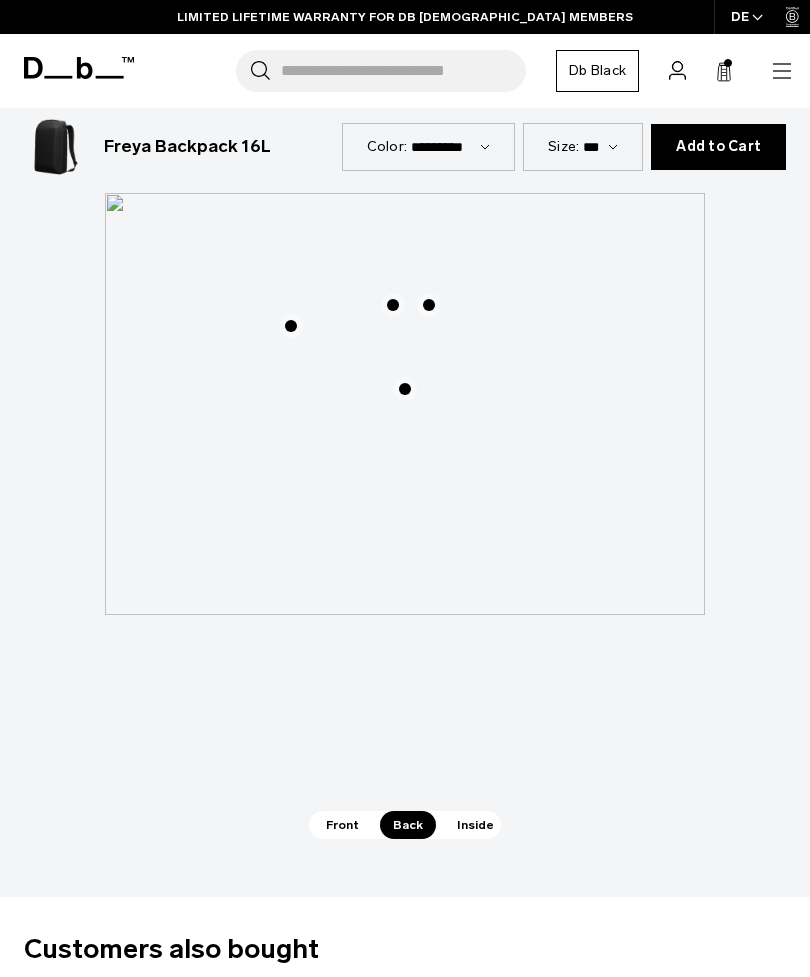 click on "Inside" at bounding box center [475, 825] 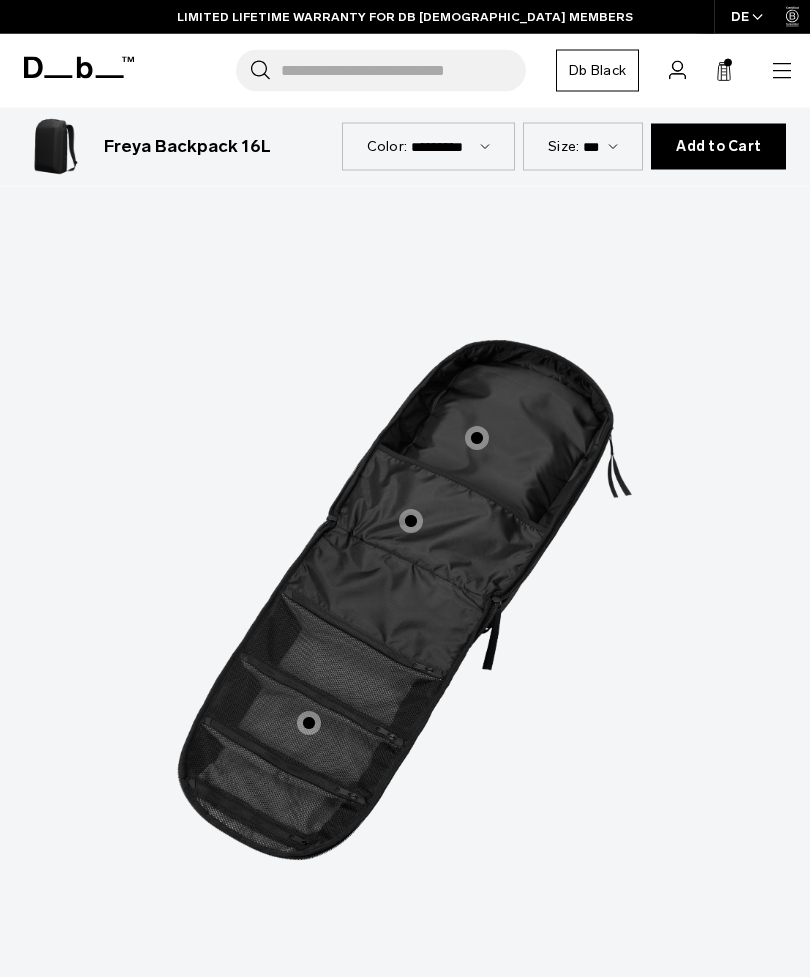 scroll, scrollTop: 1956, scrollLeft: 0, axis: vertical 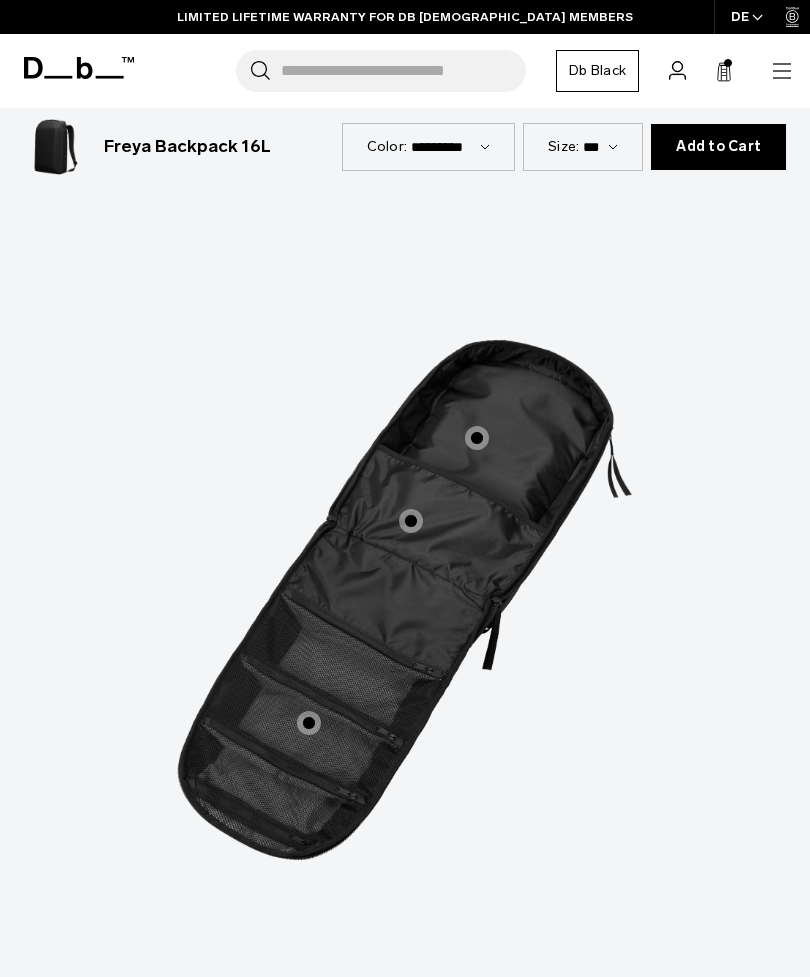 click at bounding box center [477, 438] 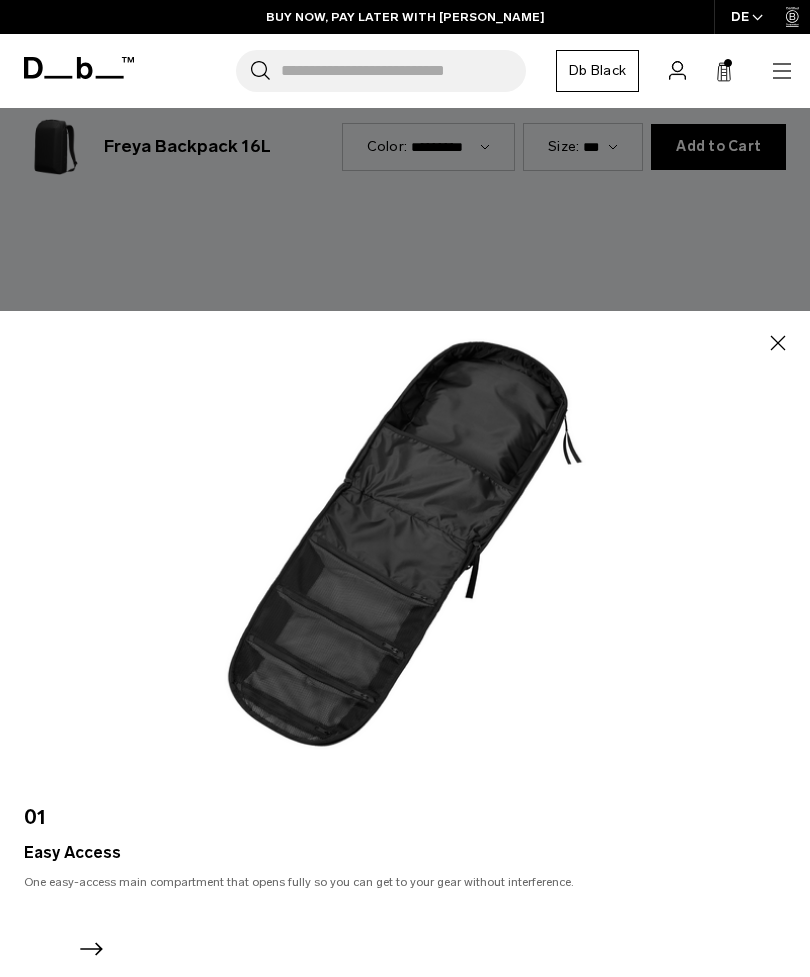 click 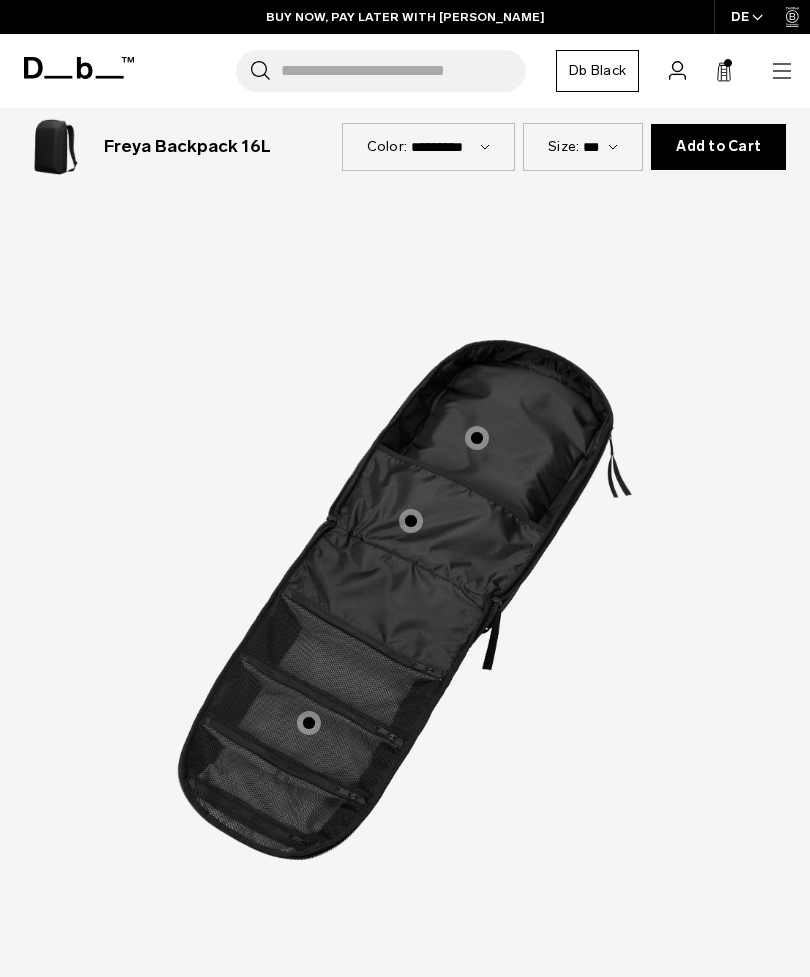 click at bounding box center (411, 521) 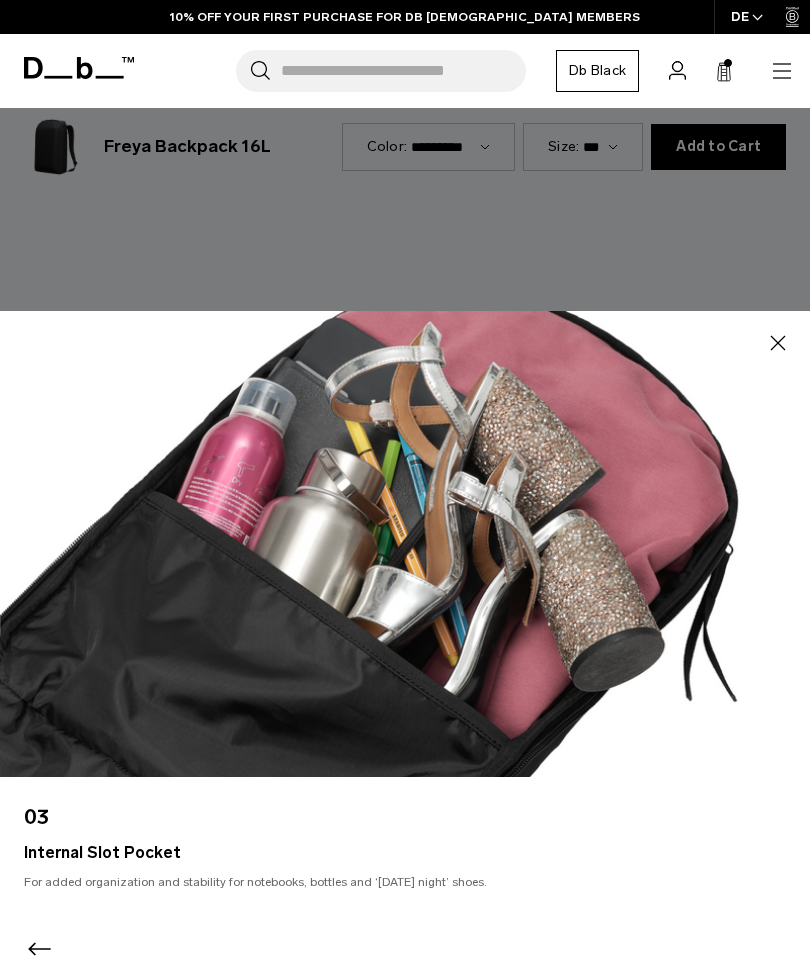 click 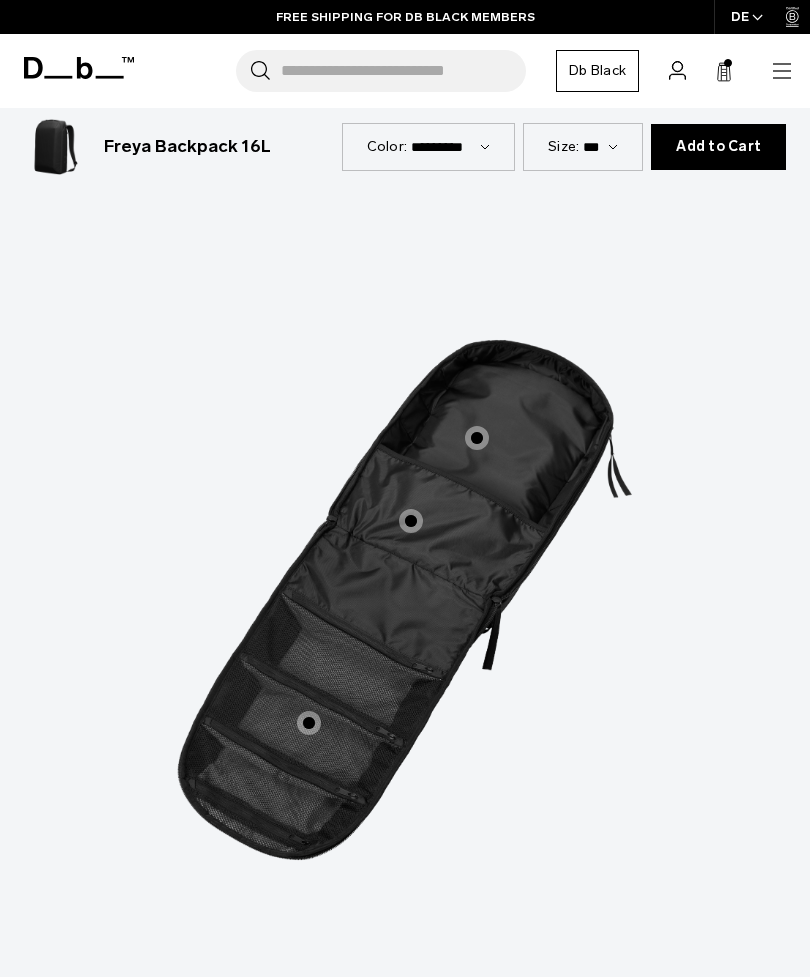 click at bounding box center [309, 723] 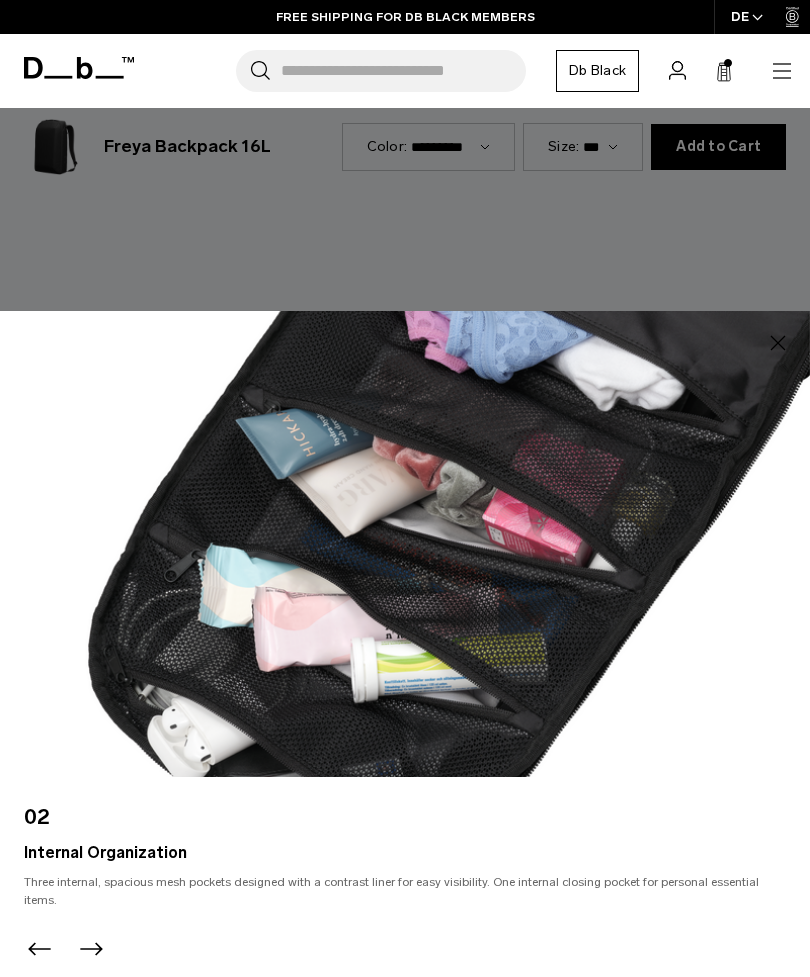 click at bounding box center (405, 488) 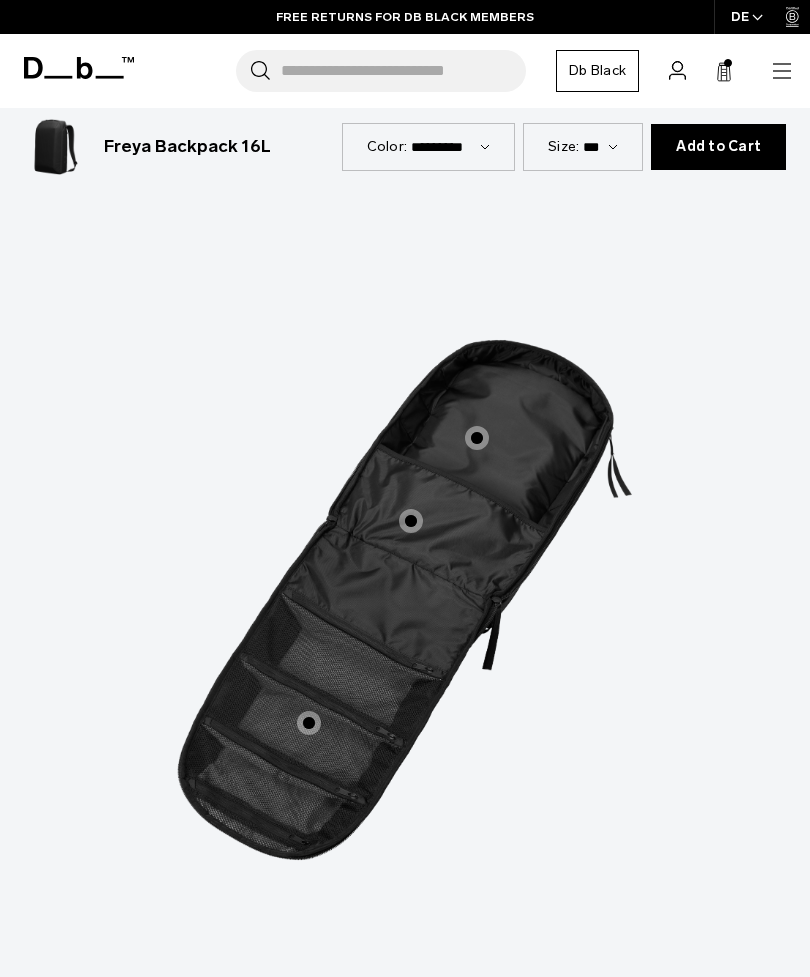 click at bounding box center (411, 521) 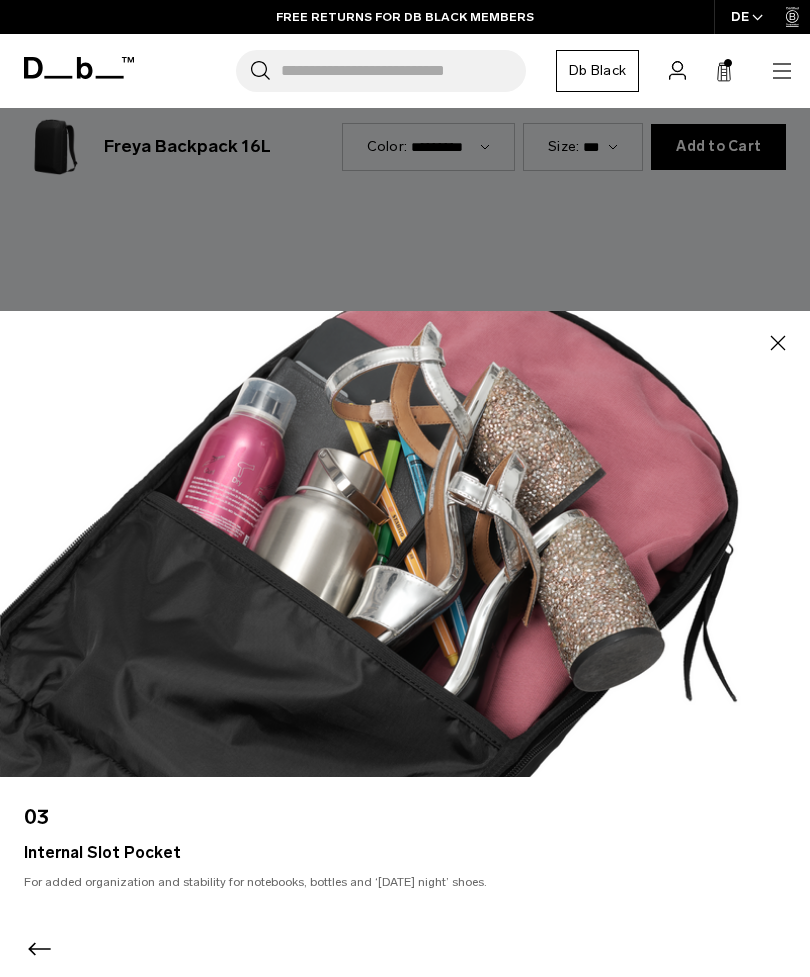 click 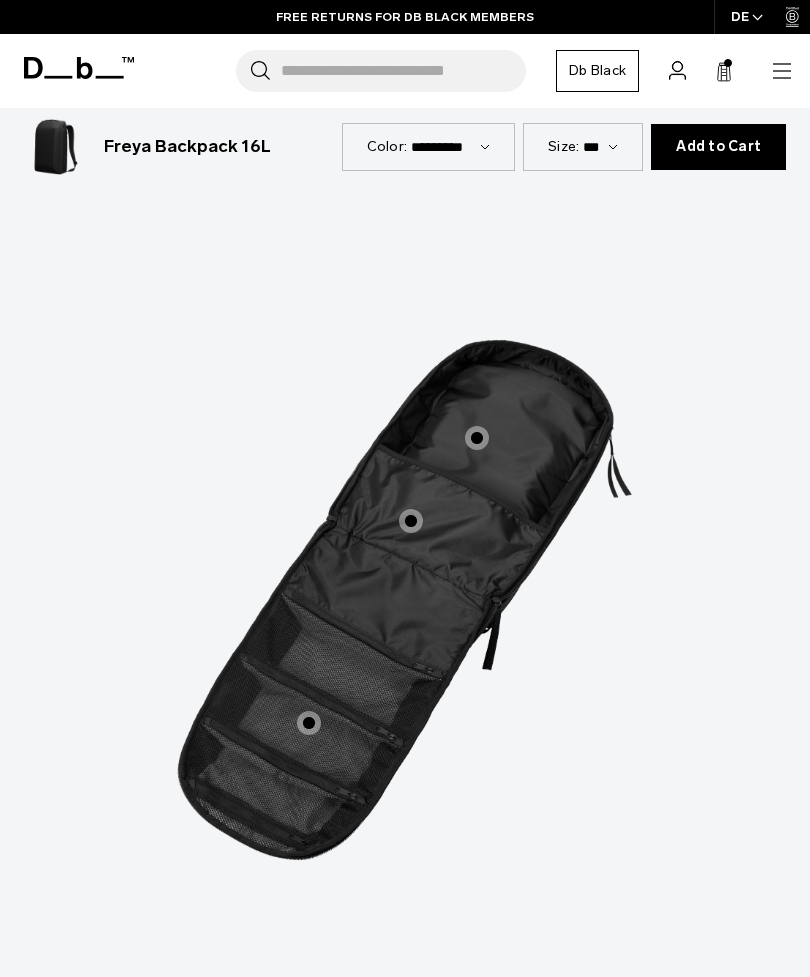 click on "Back" at bounding box center [408, 1021] 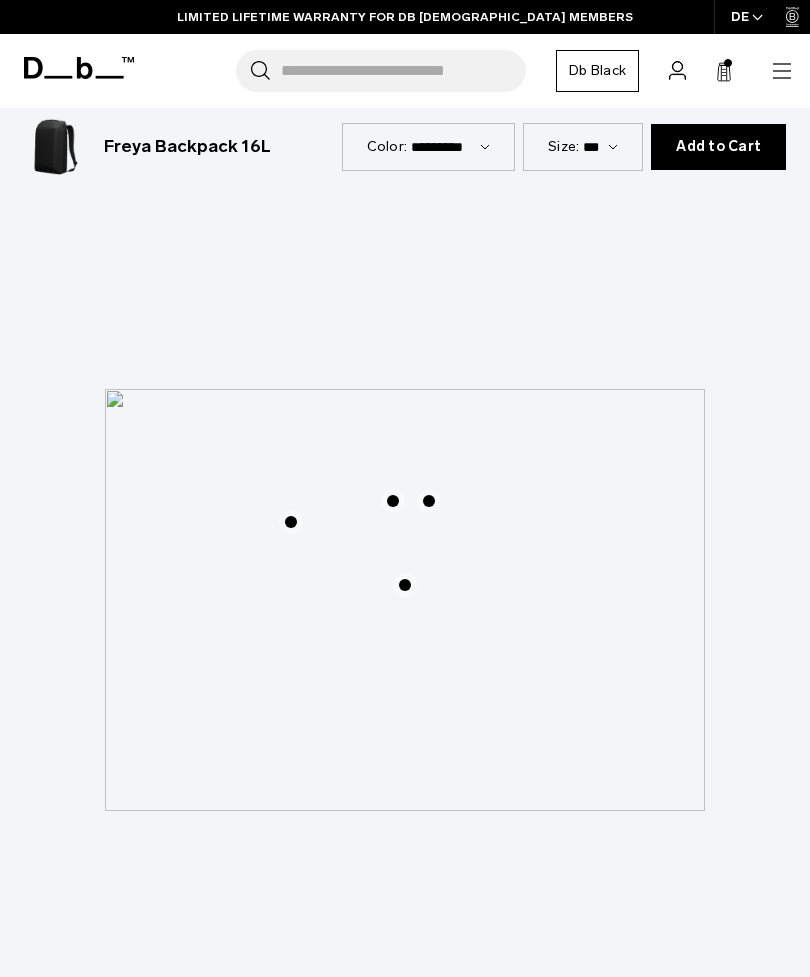 click at bounding box center (405, 600) 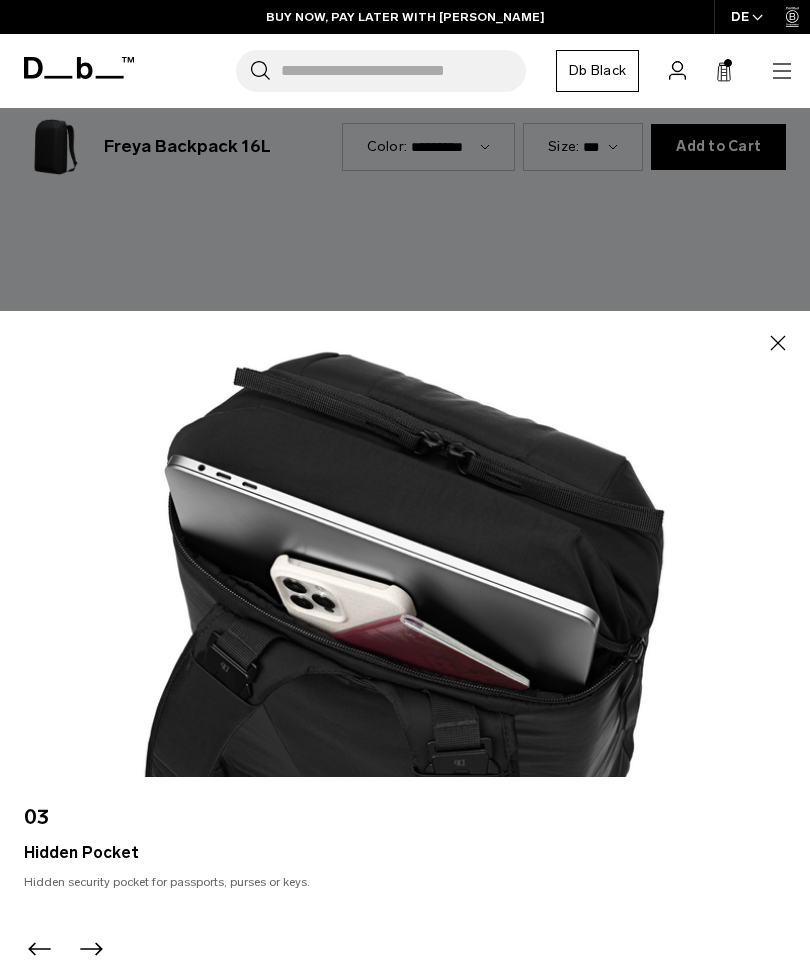 click 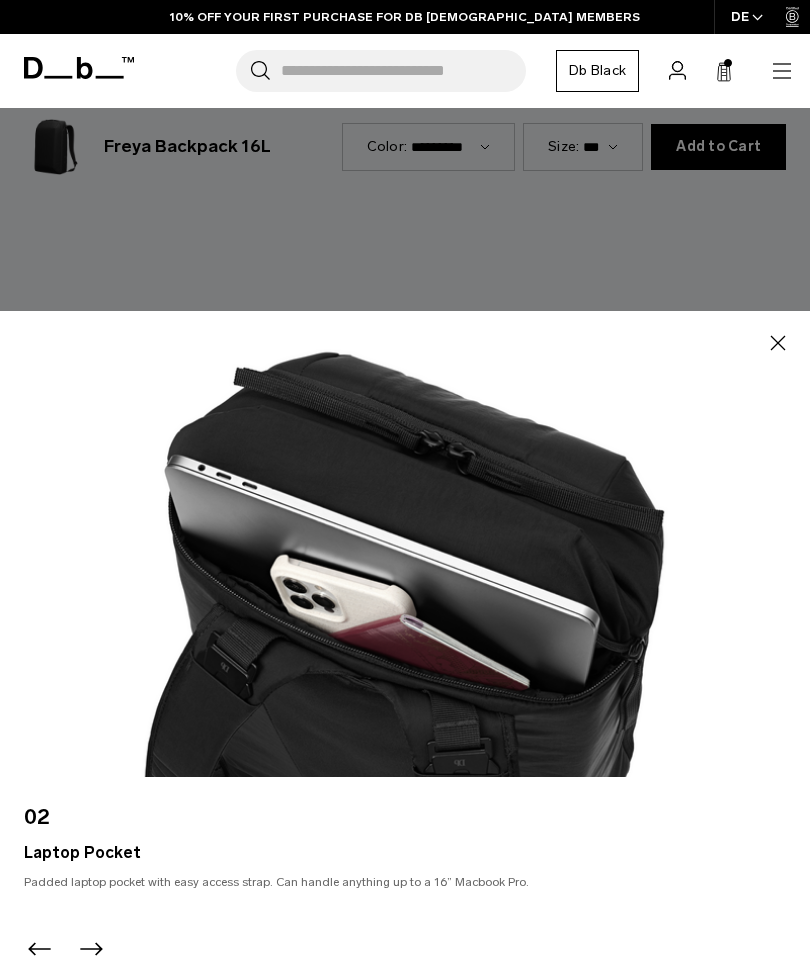 click 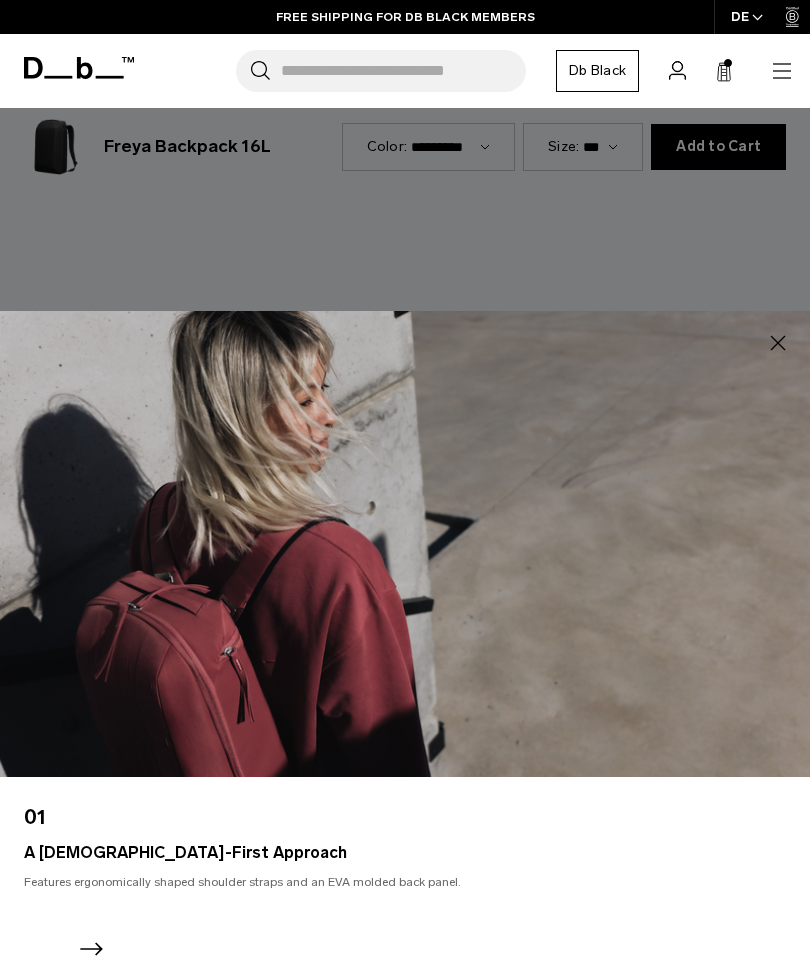 click 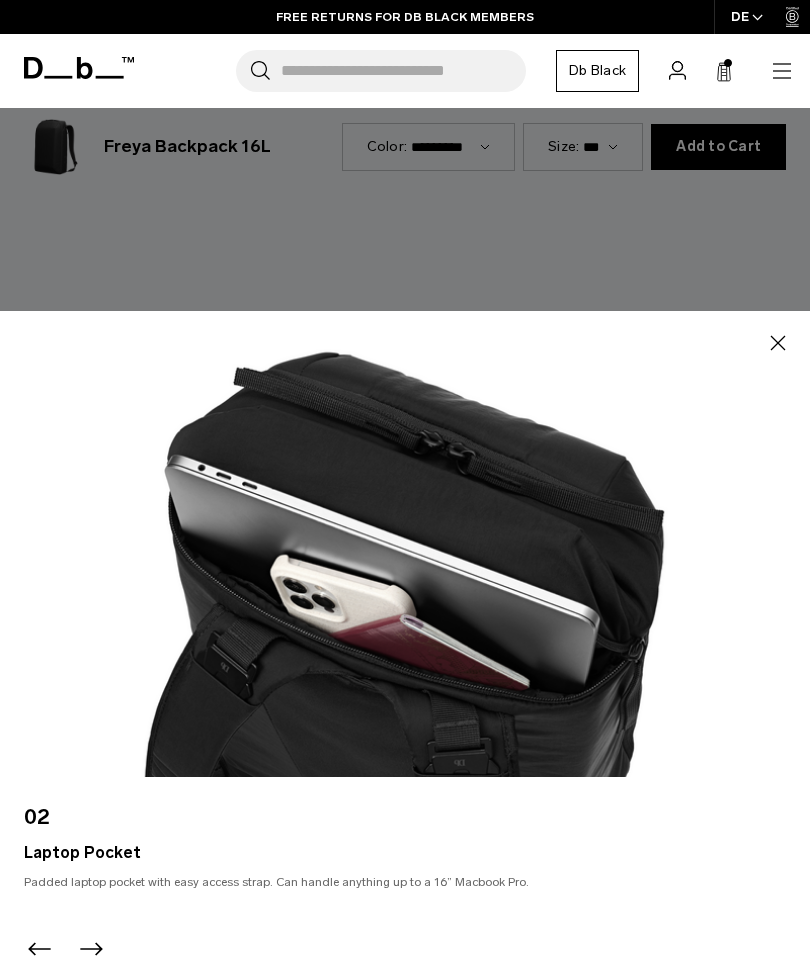 click 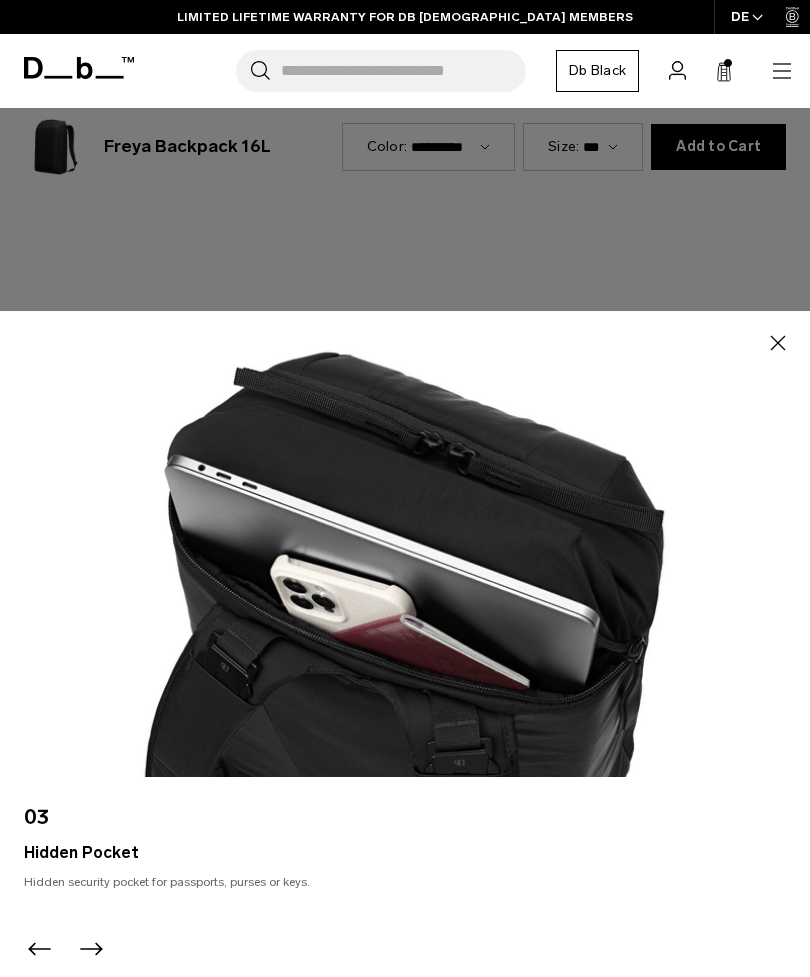 click 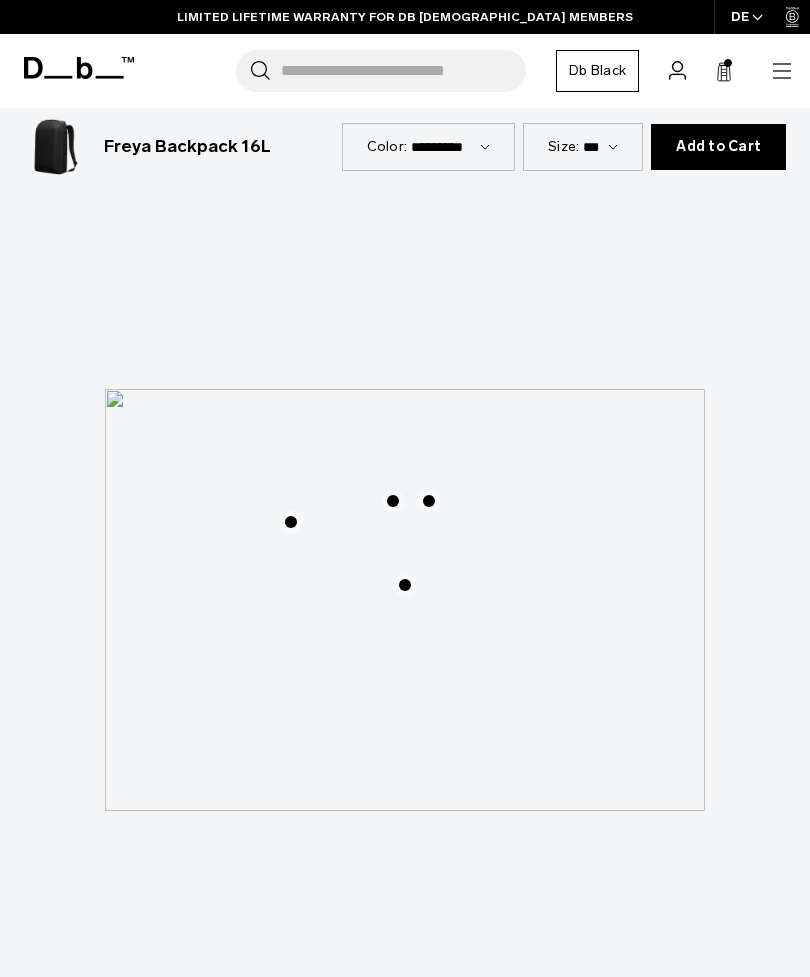 click on "Front" at bounding box center (342, 1021) 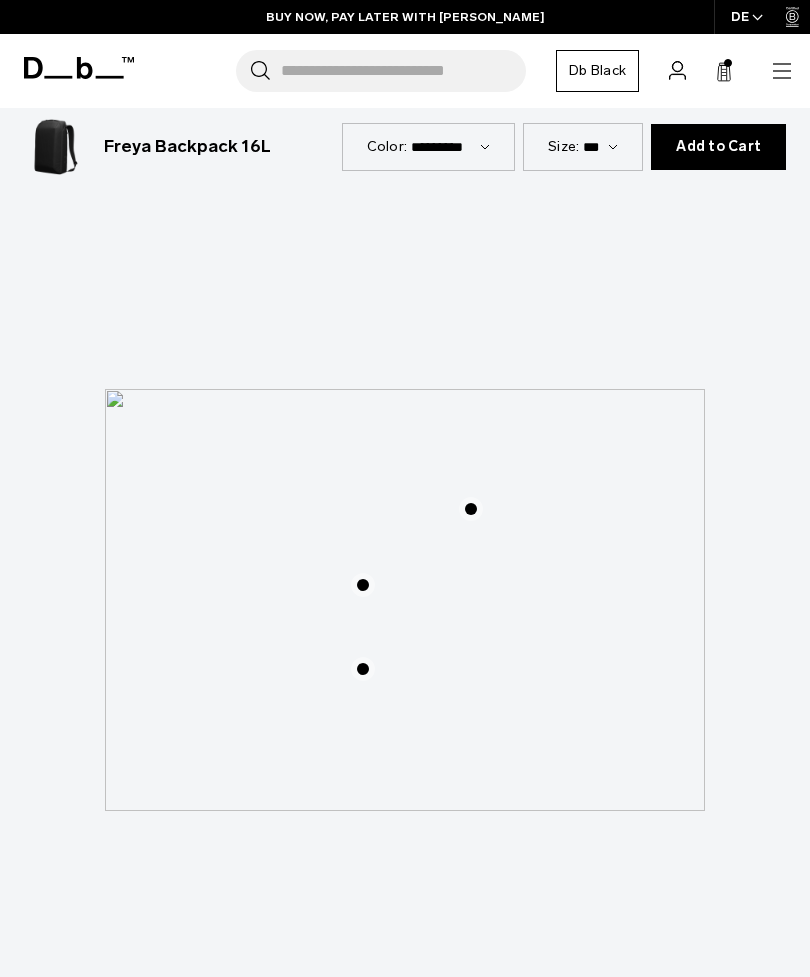 click at bounding box center [363, 669] 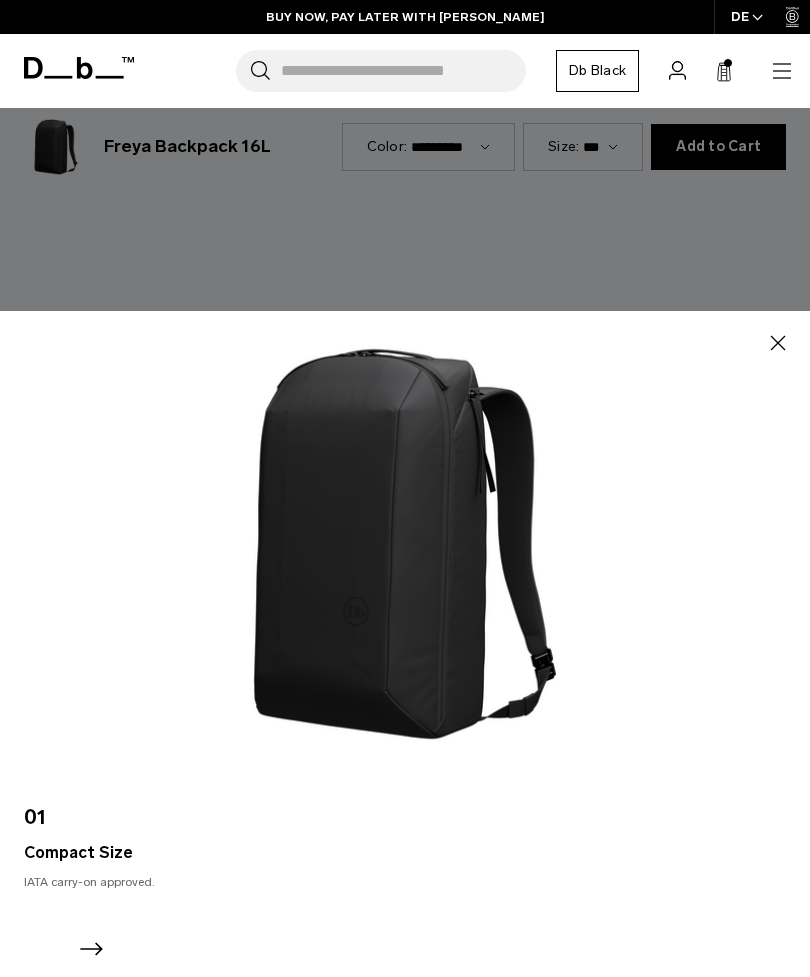click 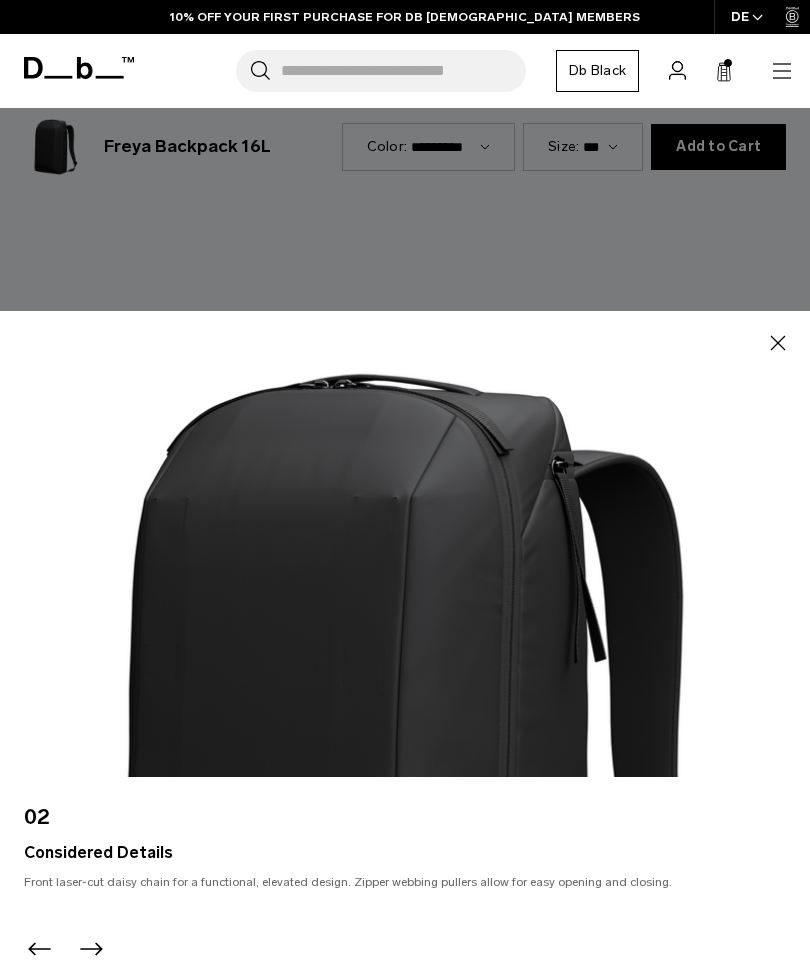 click 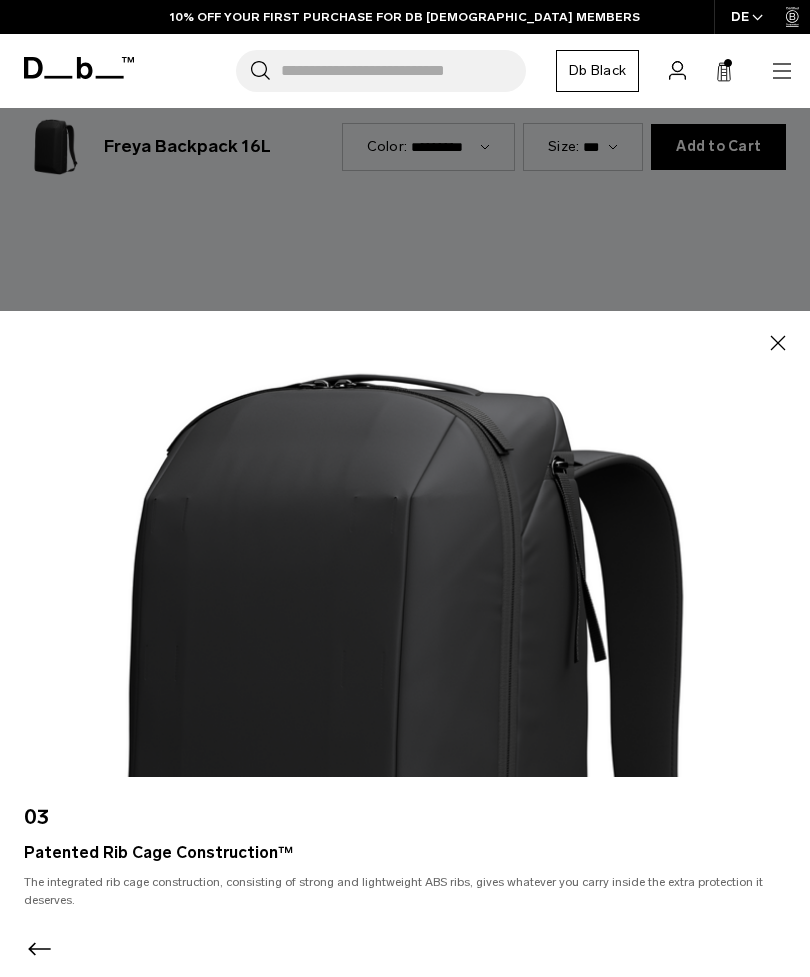 click at bounding box center [405, 544] 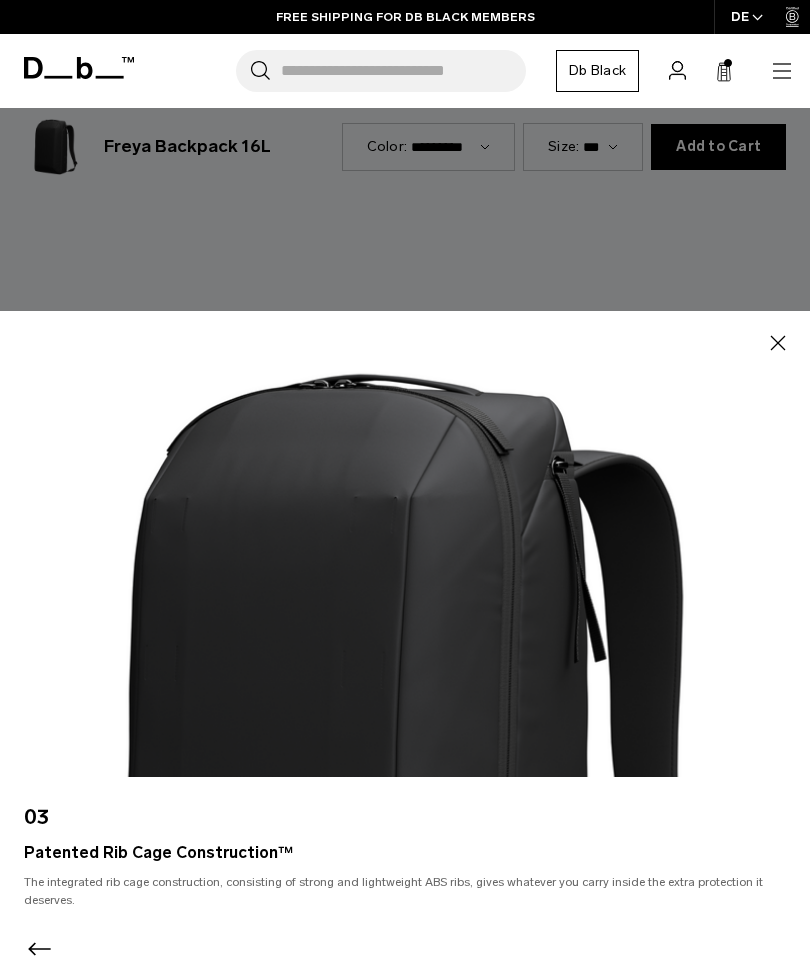 click at bounding box center [405, 544] 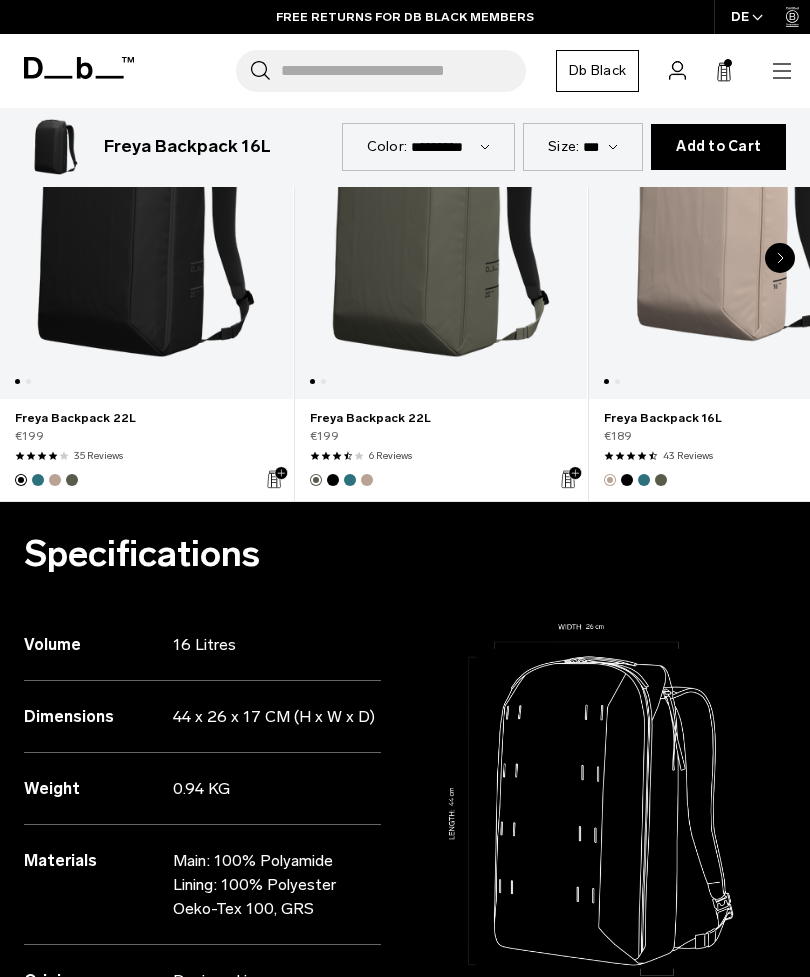 scroll, scrollTop: 918, scrollLeft: 0, axis: vertical 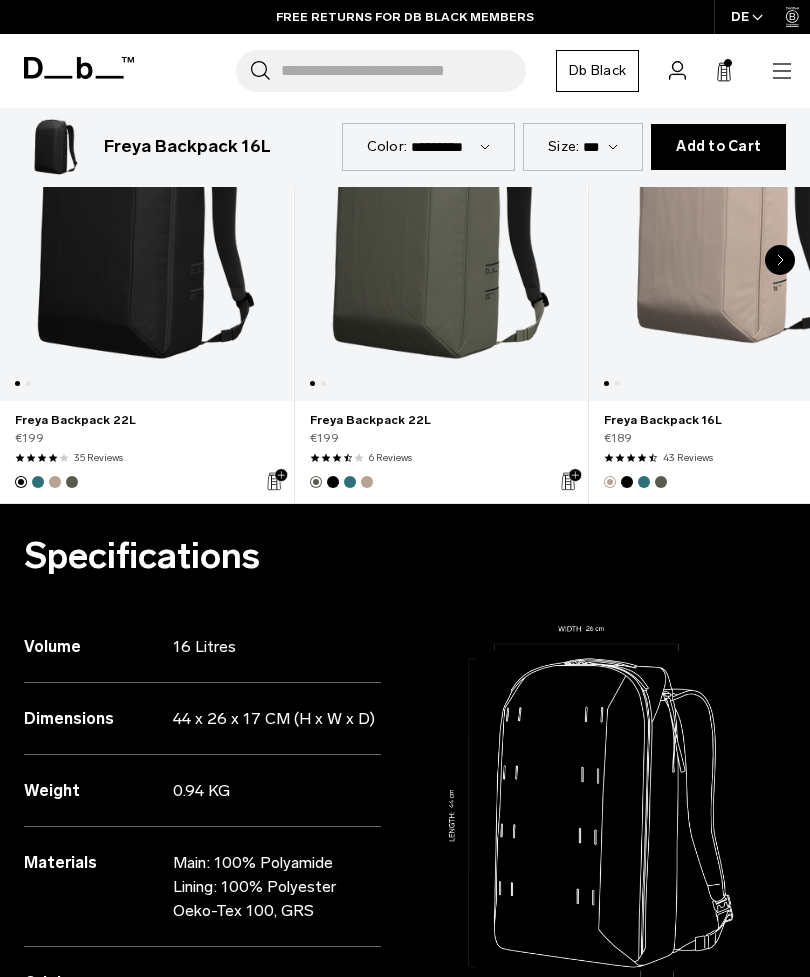 click on "**********" at bounding box center [450, 146] 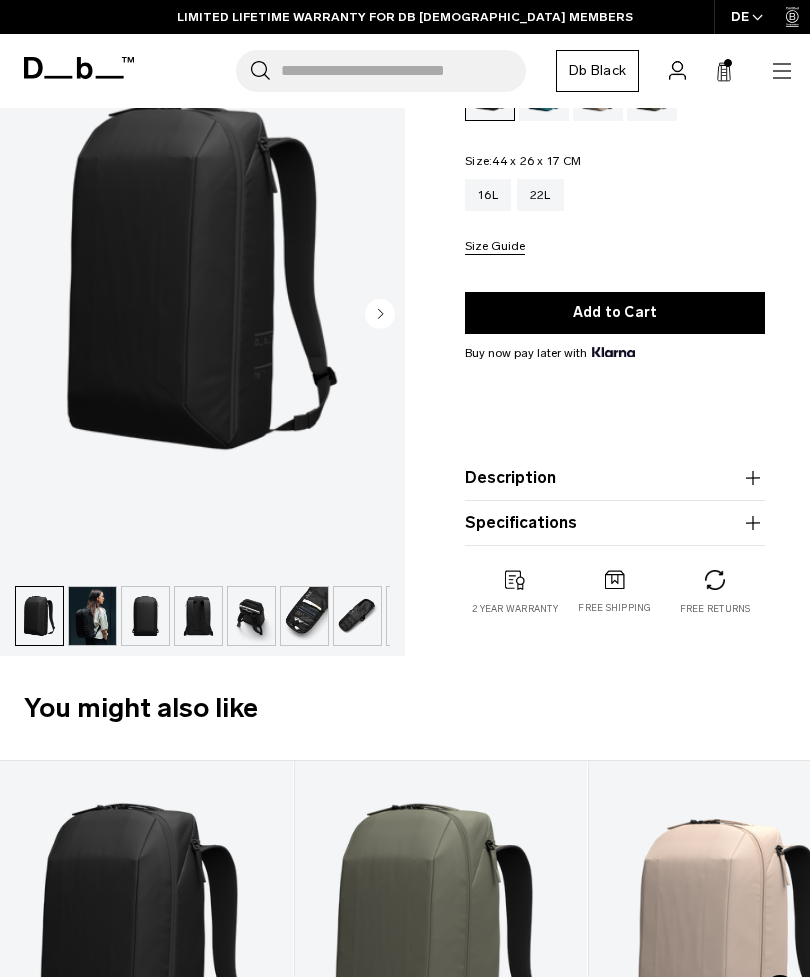 scroll, scrollTop: 187, scrollLeft: 0, axis: vertical 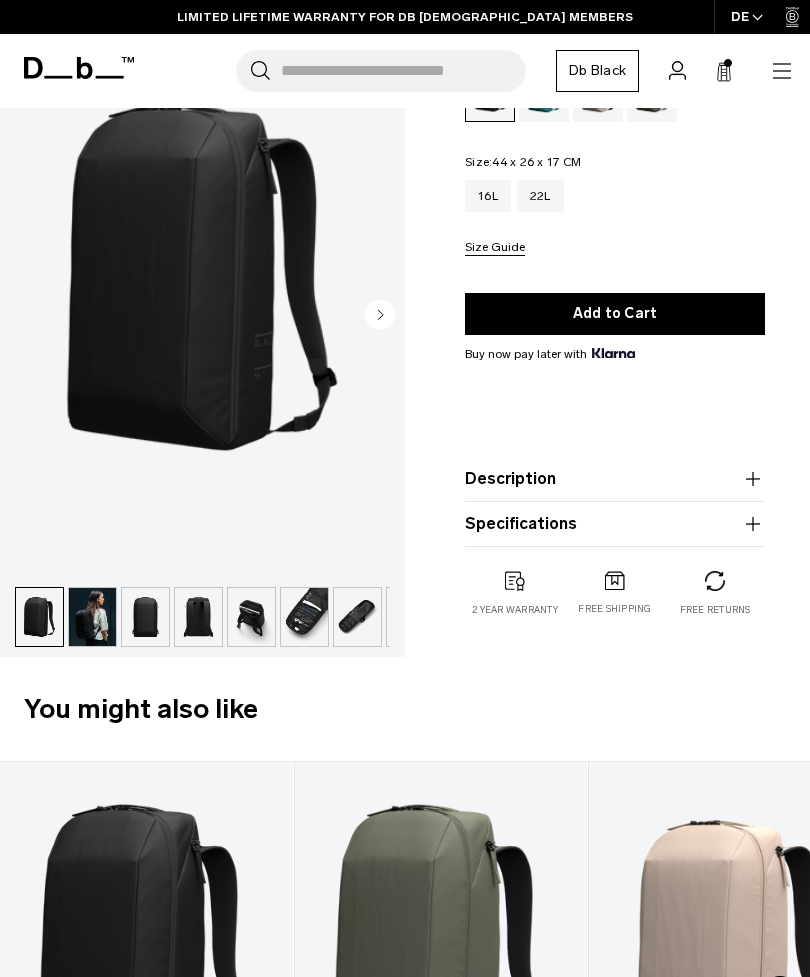 click at bounding box center [92, 617] 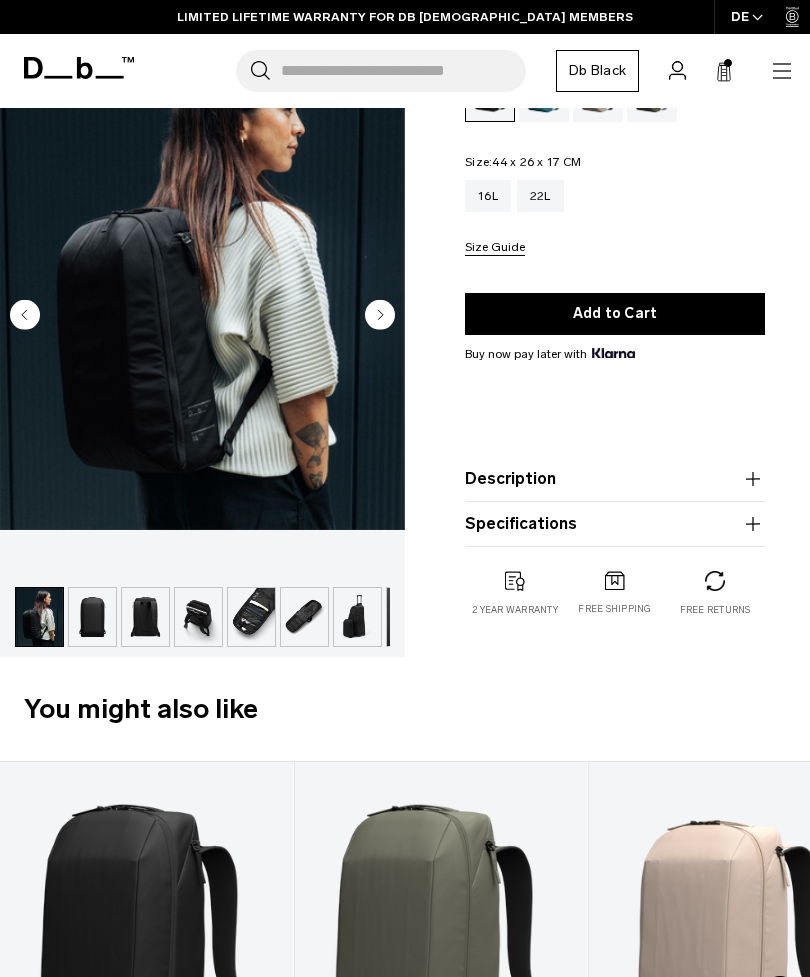 scroll, scrollTop: 0, scrollLeft: 53, axis: horizontal 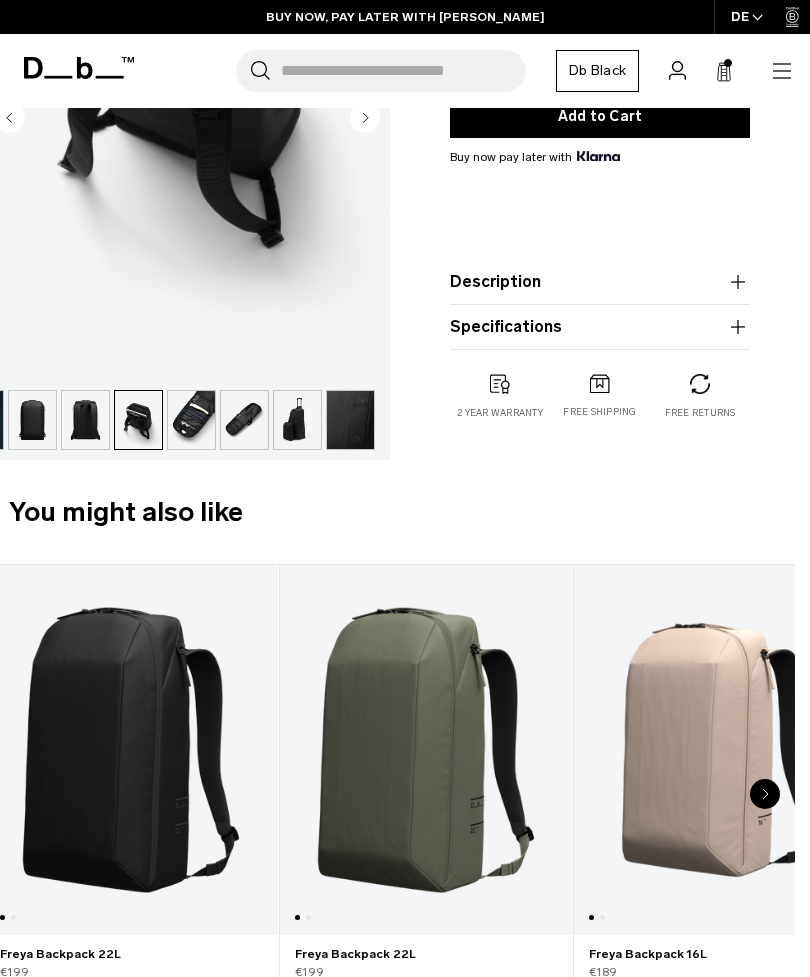 click at bounding box center (244, 420) 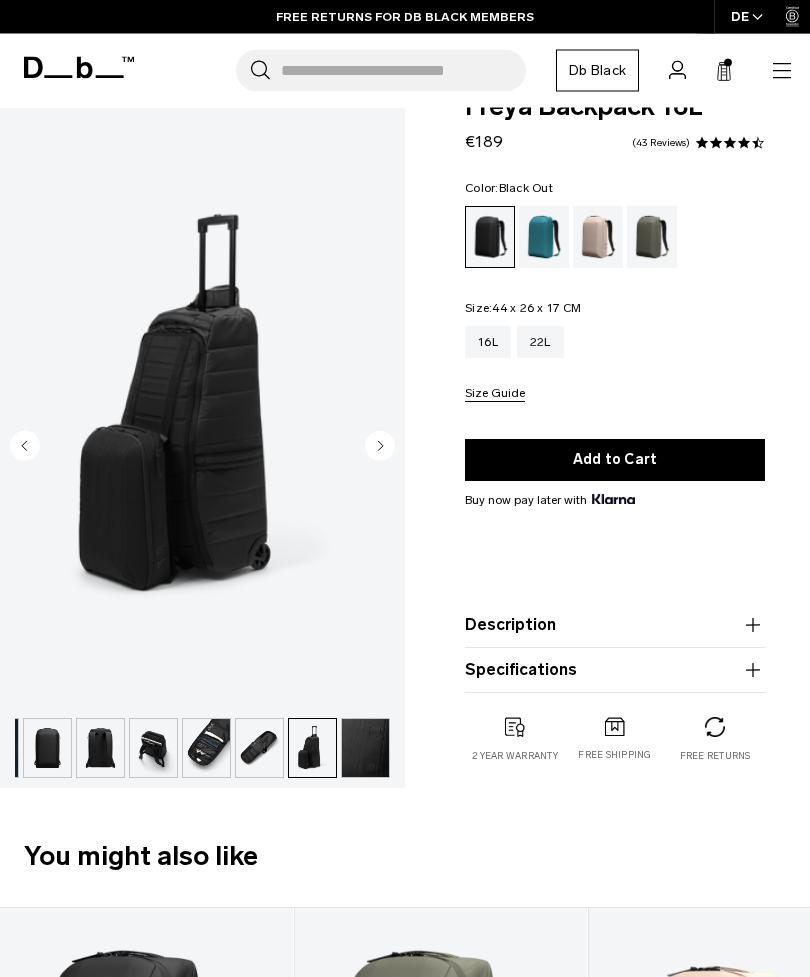 scroll, scrollTop: 0, scrollLeft: 0, axis: both 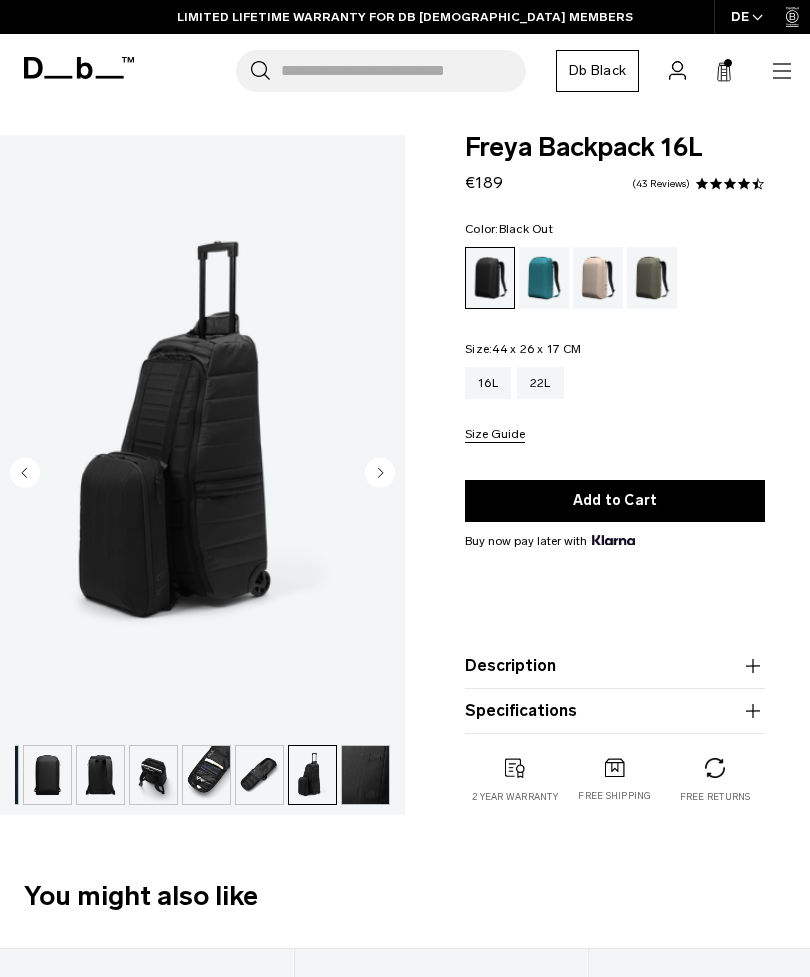 click at bounding box center (206, 775) 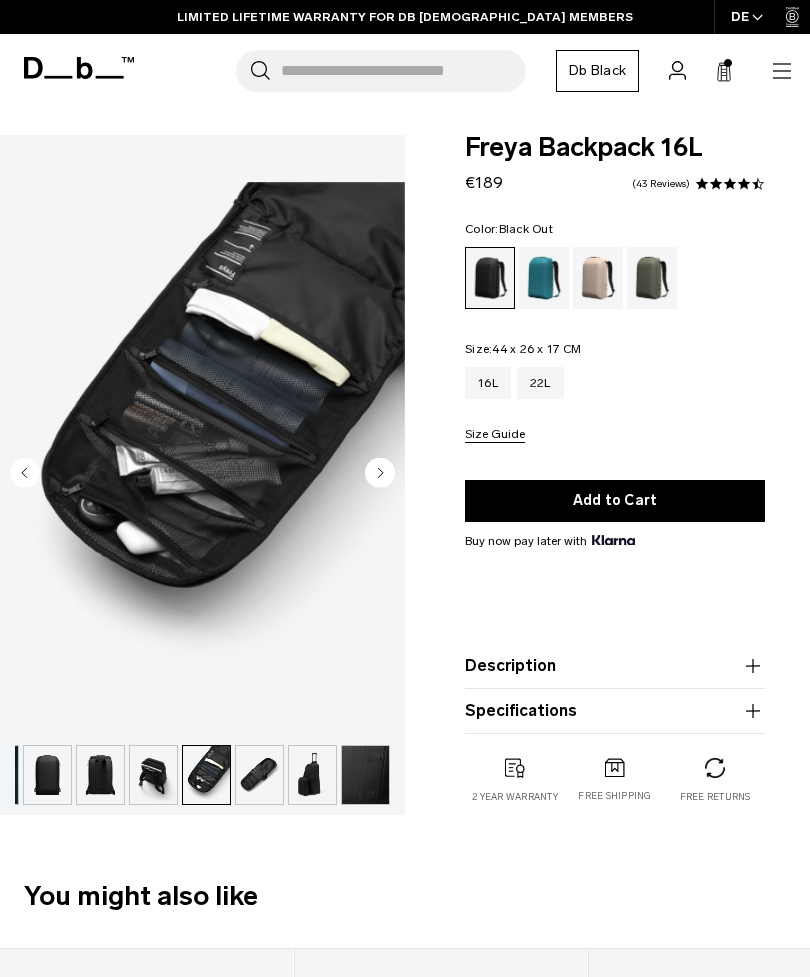 click at bounding box center [259, 775] 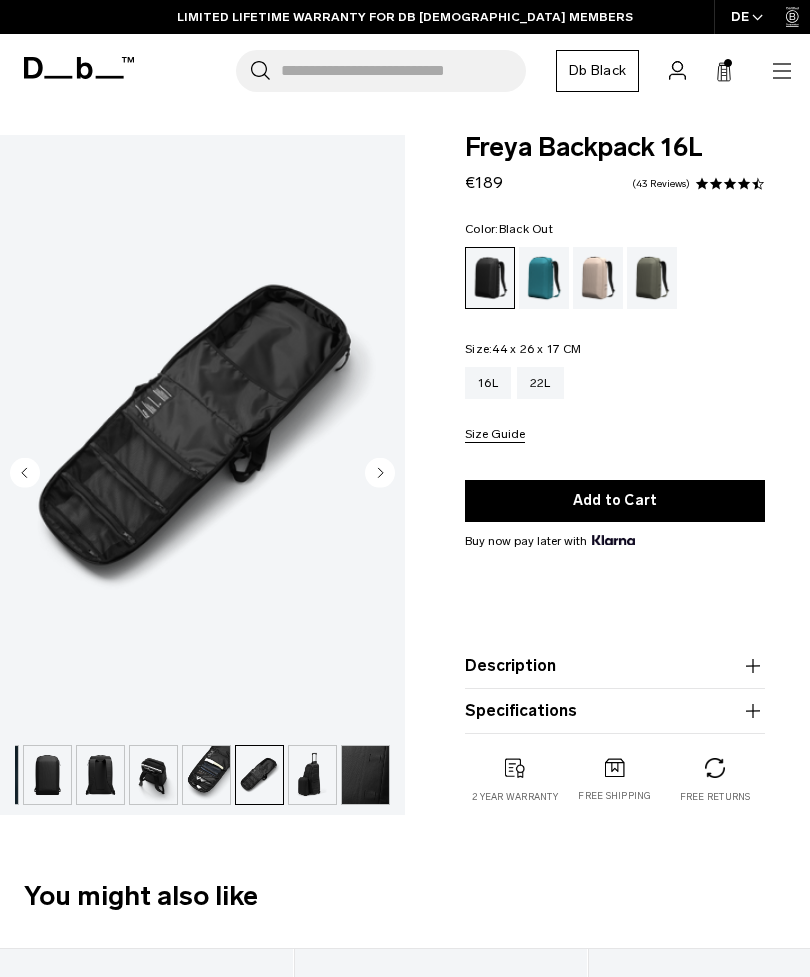 click at bounding box center [100, 775] 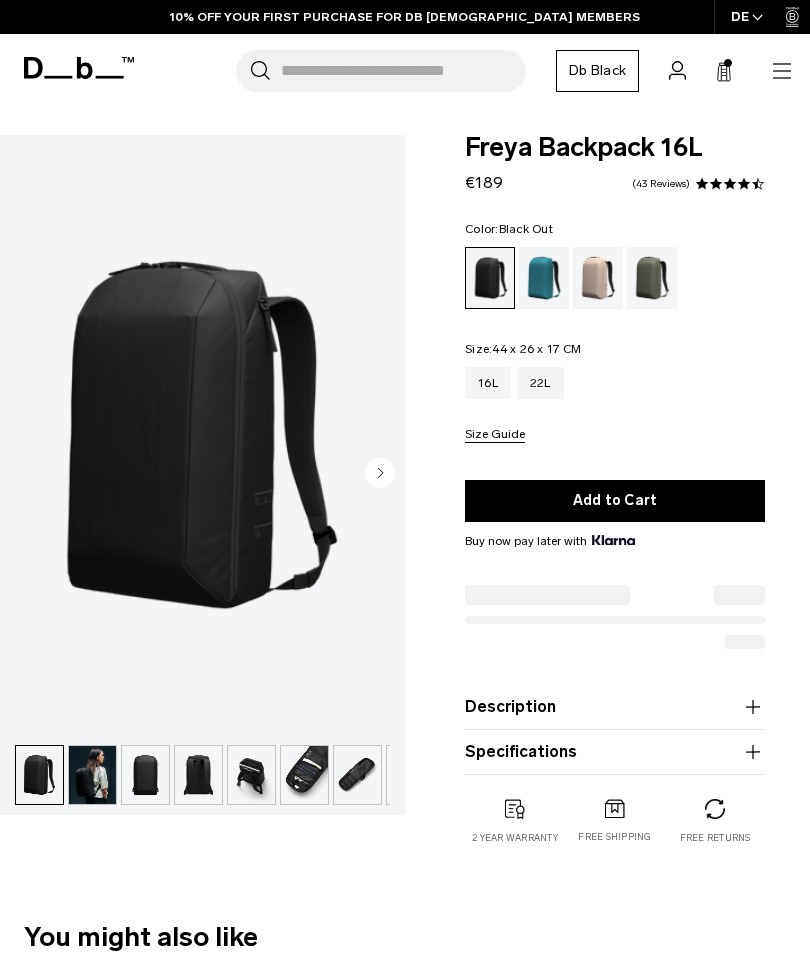 scroll, scrollTop: 0, scrollLeft: 0, axis: both 